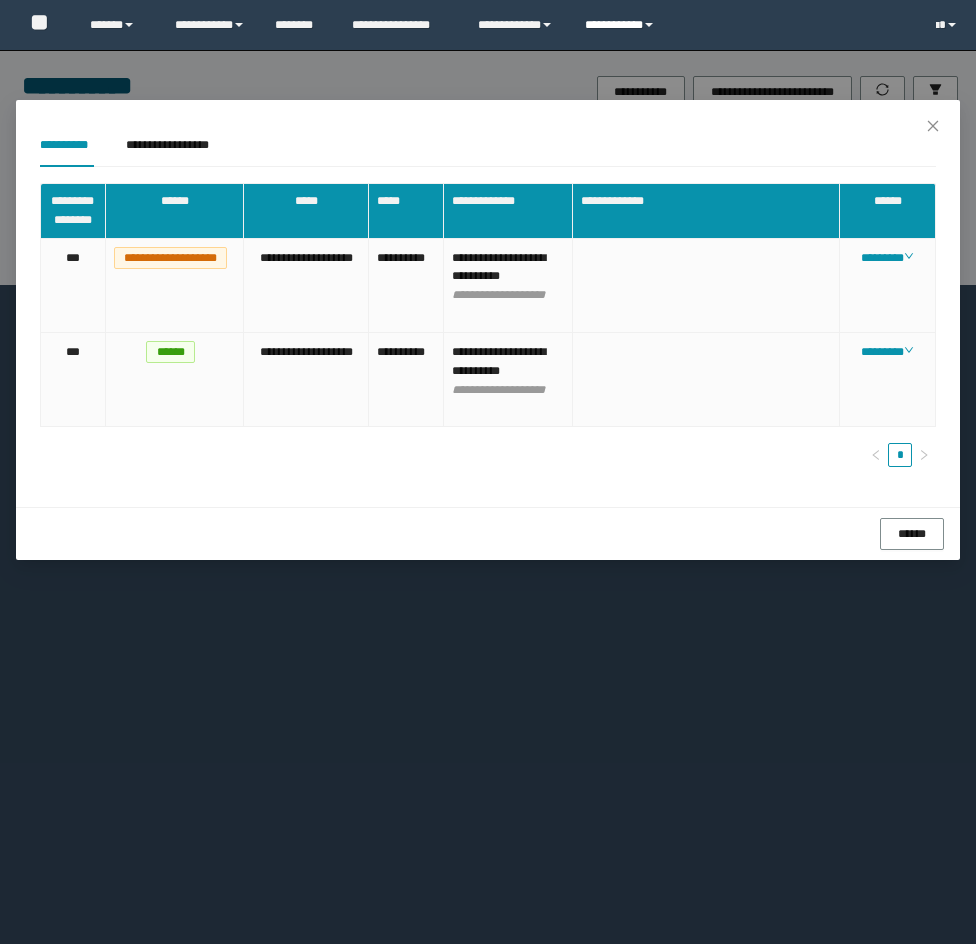 scroll, scrollTop: 0, scrollLeft: 0, axis: both 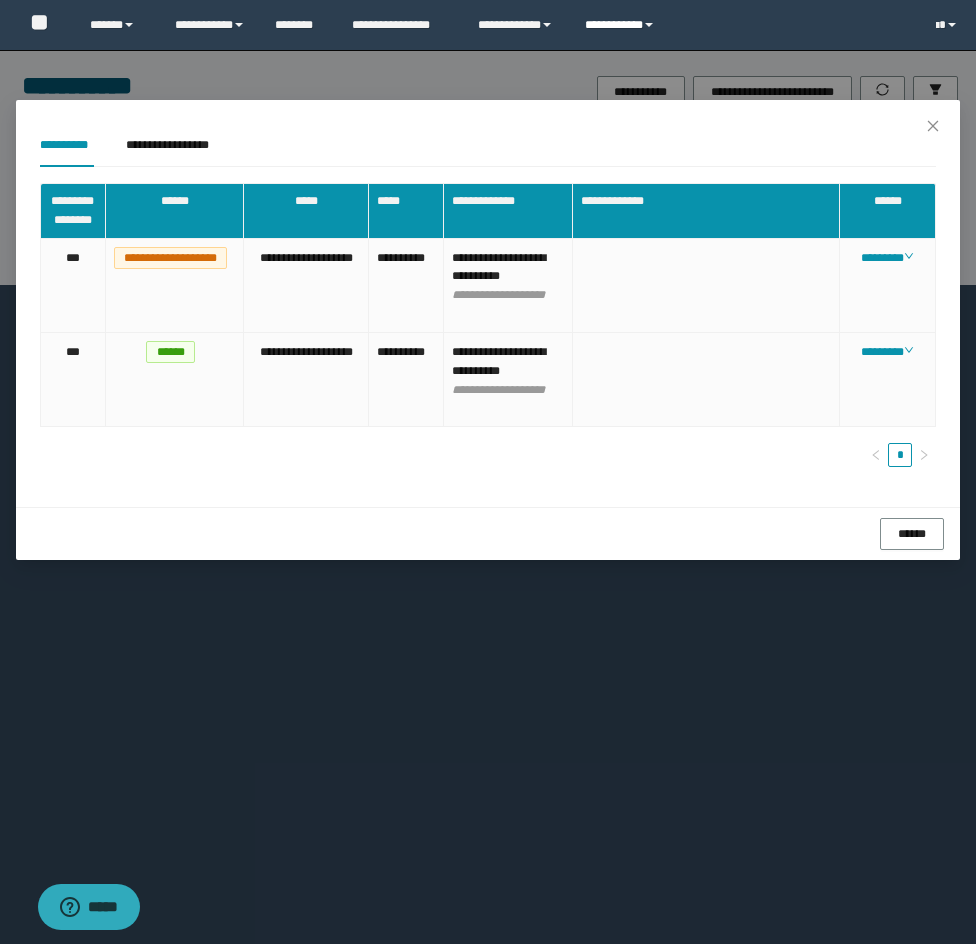 click on "**********" at bounding box center (622, 25) 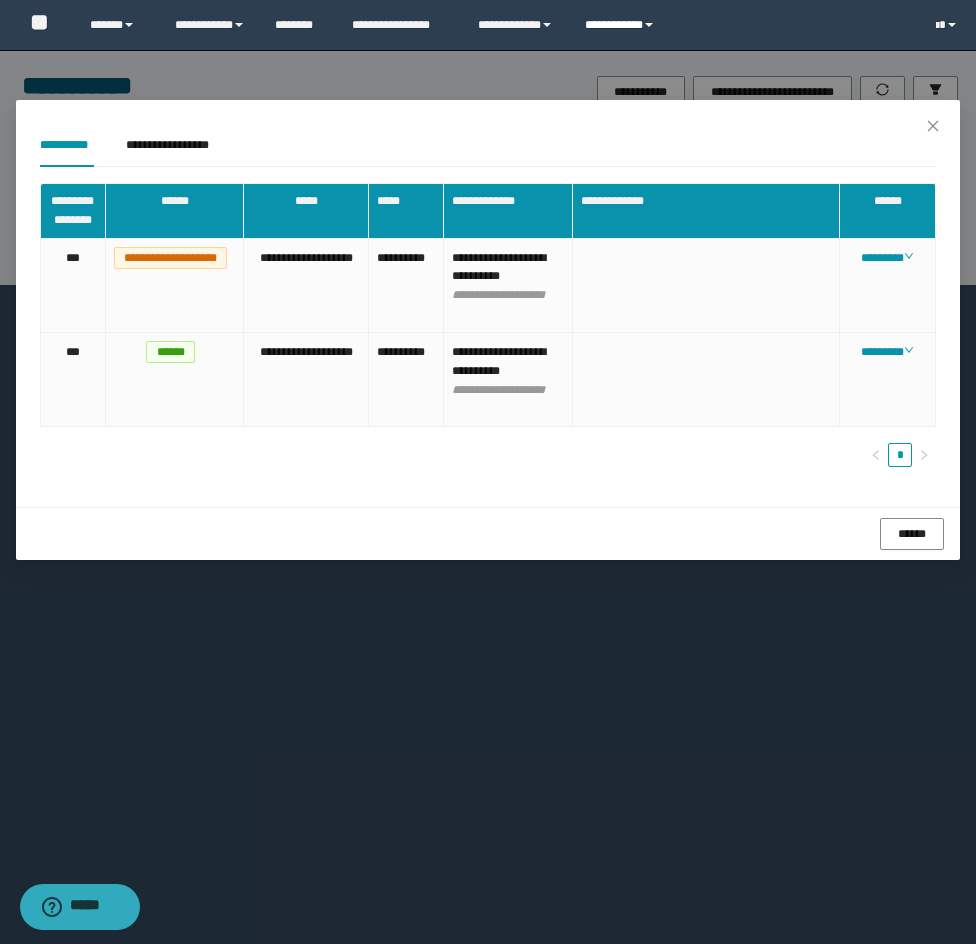 scroll, scrollTop: 0, scrollLeft: 0, axis: both 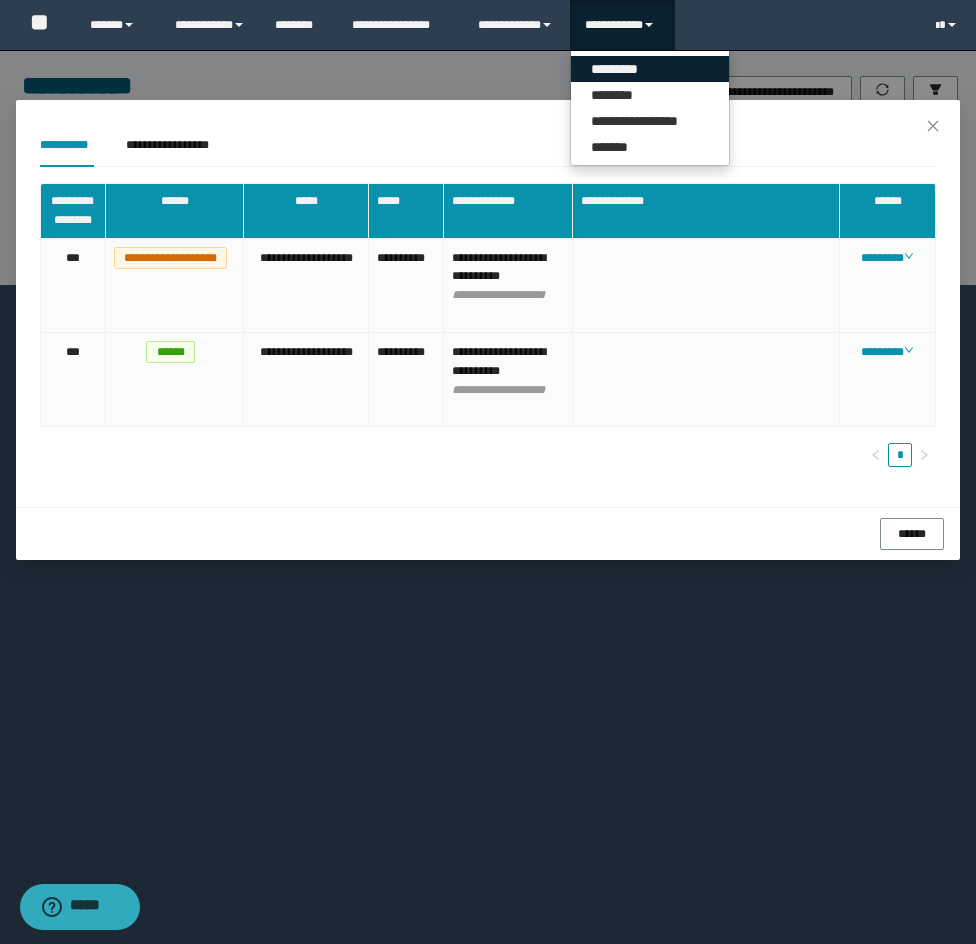 click on "*********" at bounding box center [650, 69] 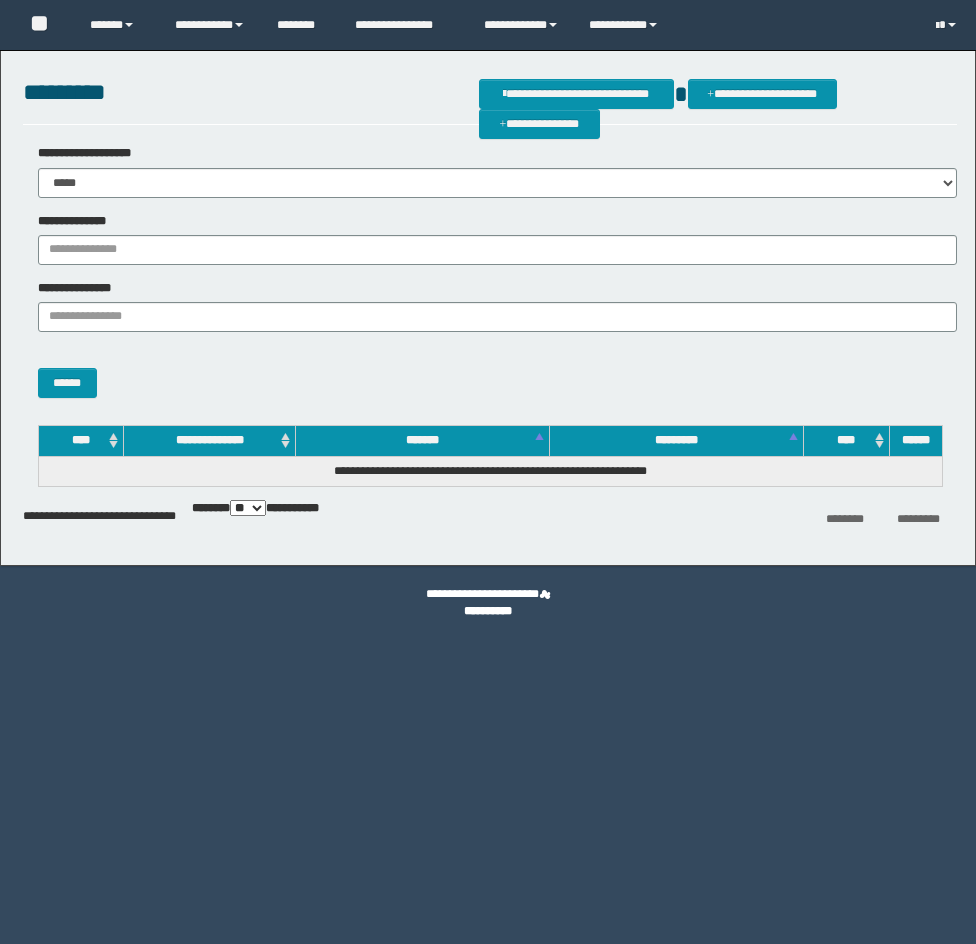 scroll, scrollTop: 0, scrollLeft: 0, axis: both 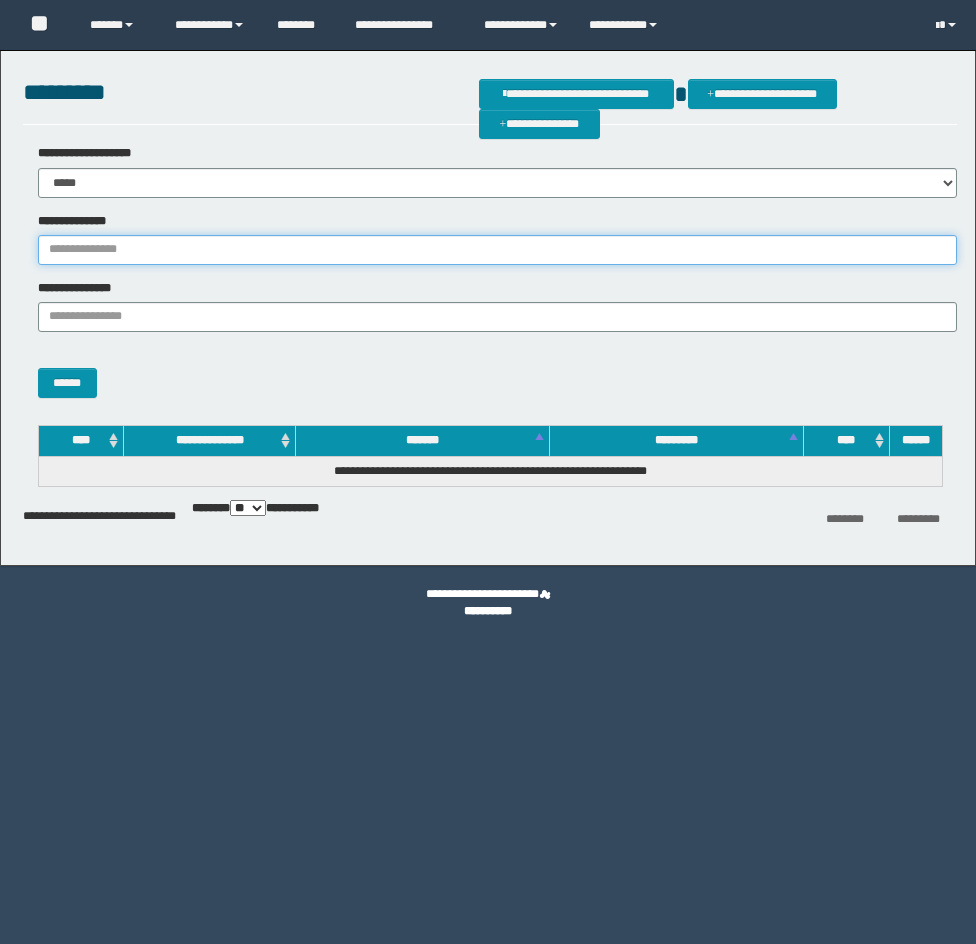 click on "**********" at bounding box center (497, 250) 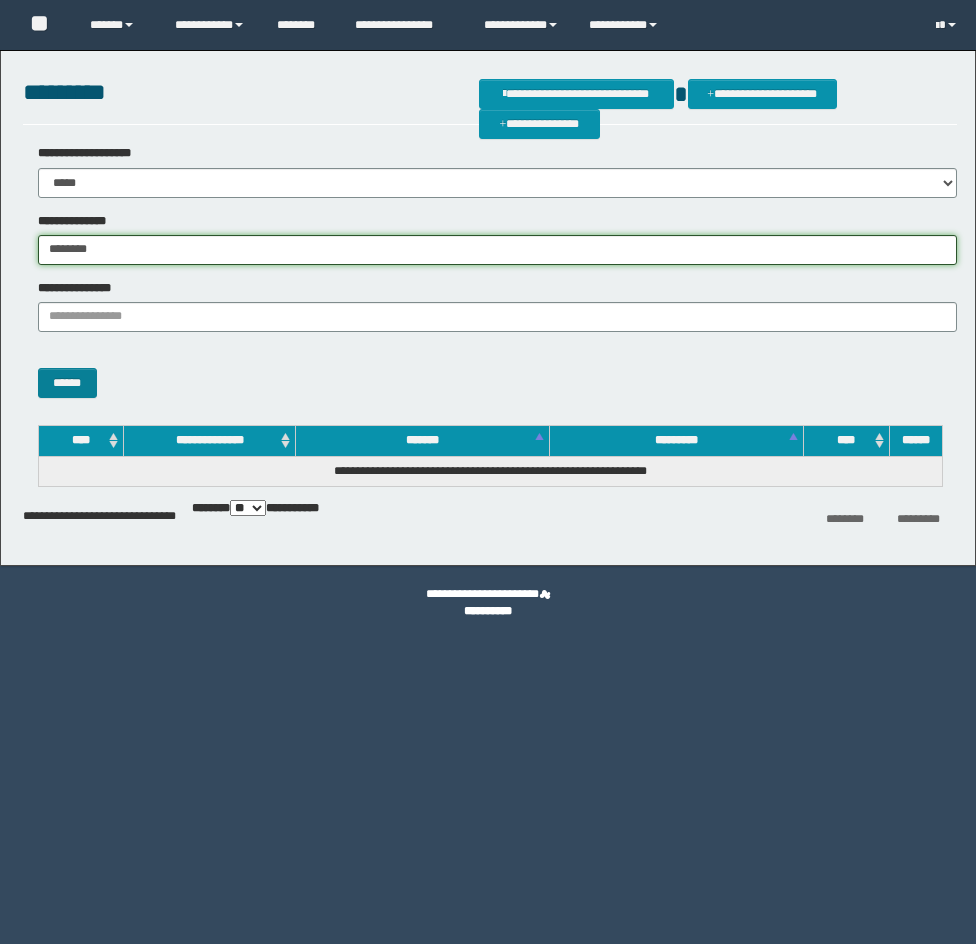 scroll, scrollTop: 0, scrollLeft: 0, axis: both 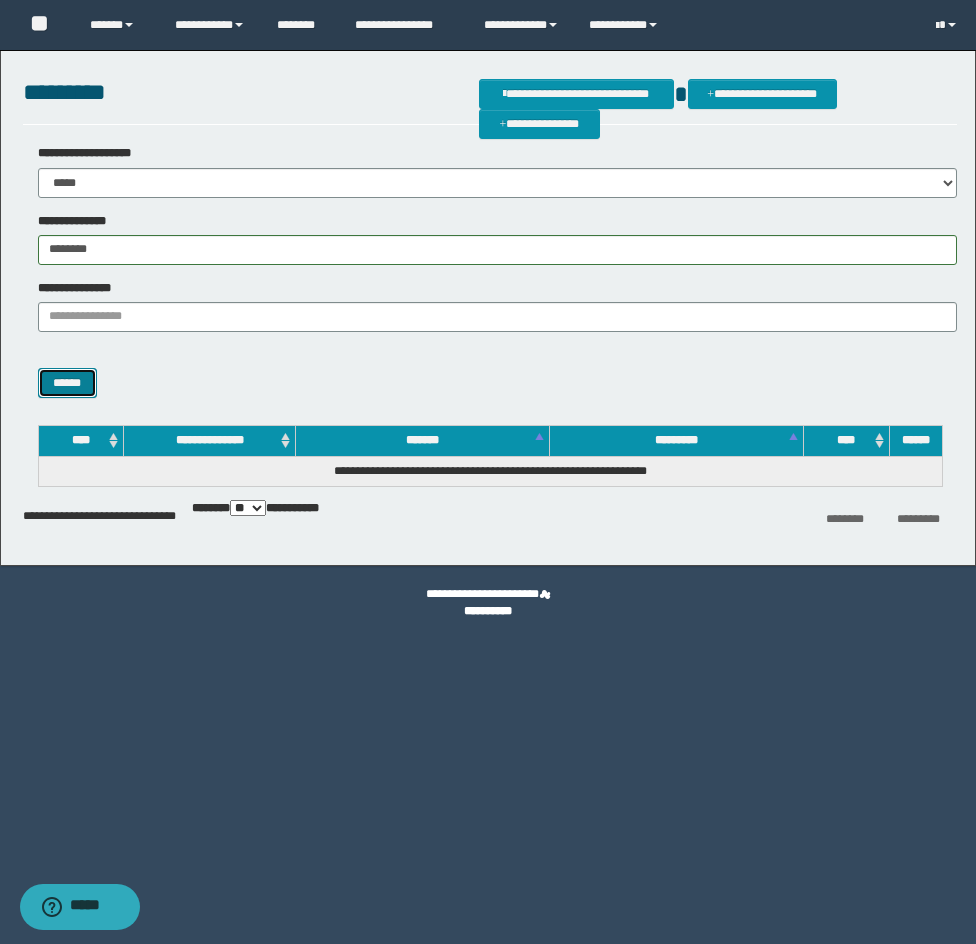 click on "******" at bounding box center [67, 383] 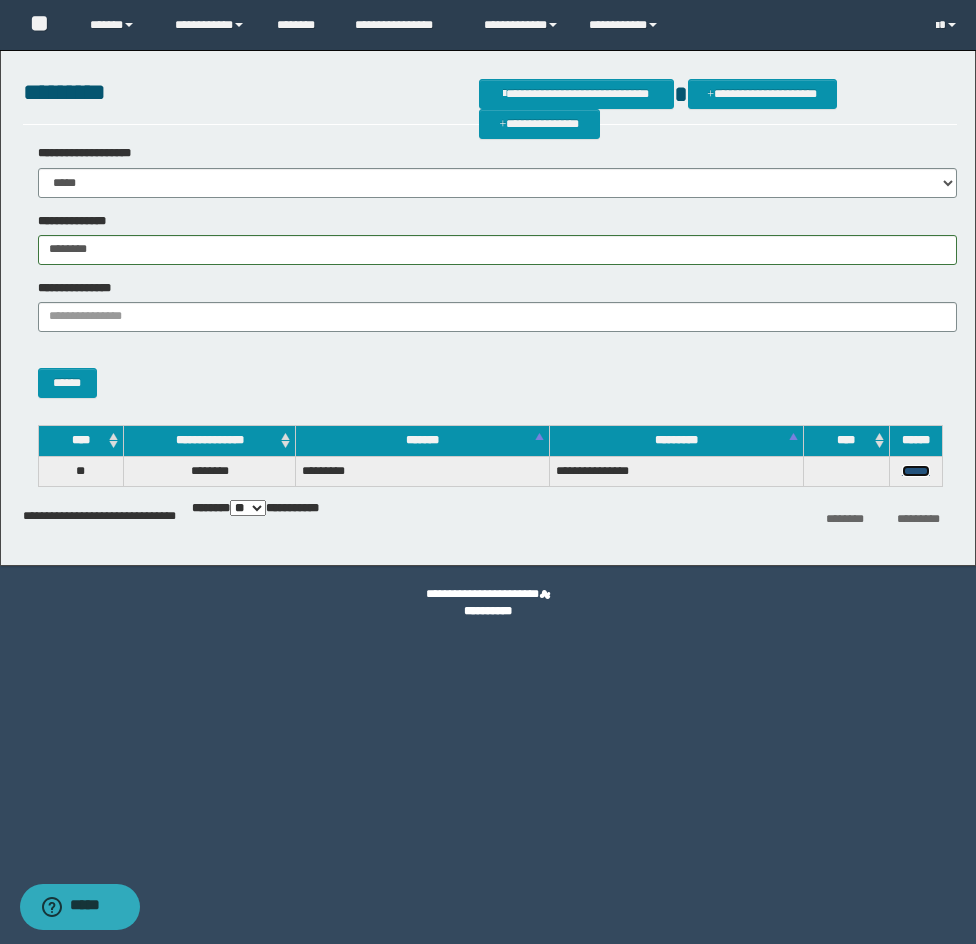 click on "******" at bounding box center [916, 471] 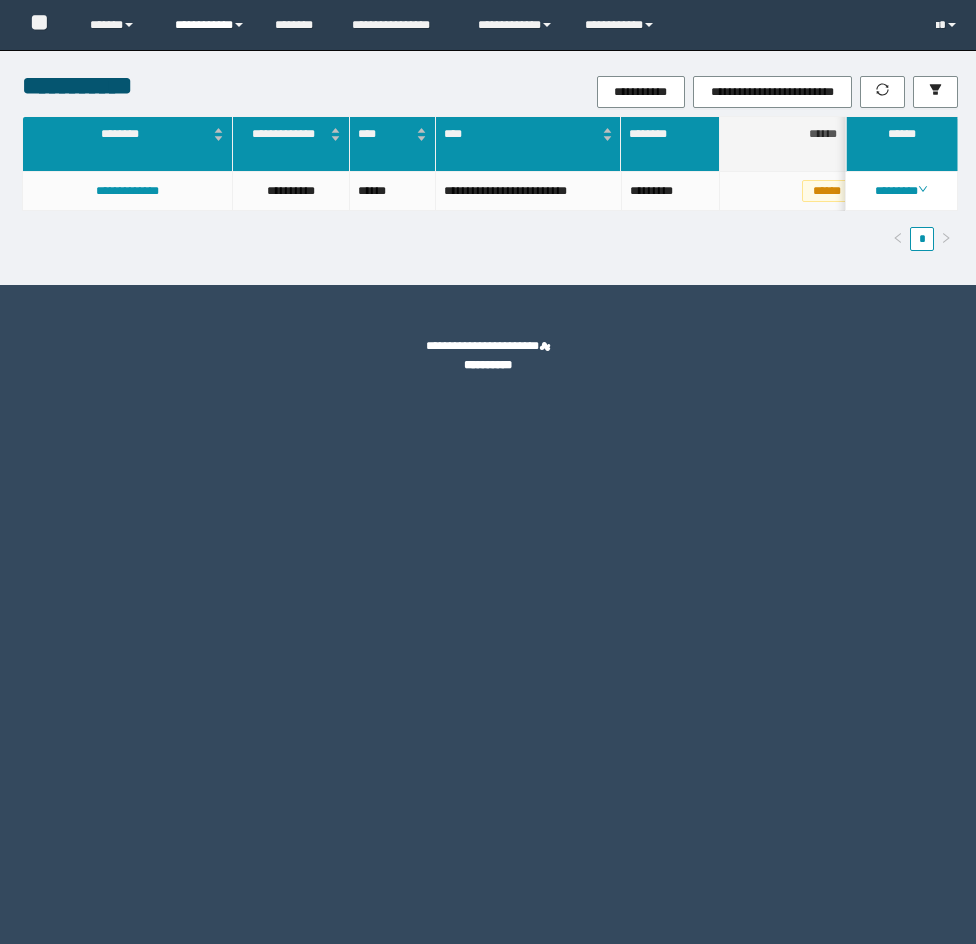 scroll, scrollTop: 0, scrollLeft: 0, axis: both 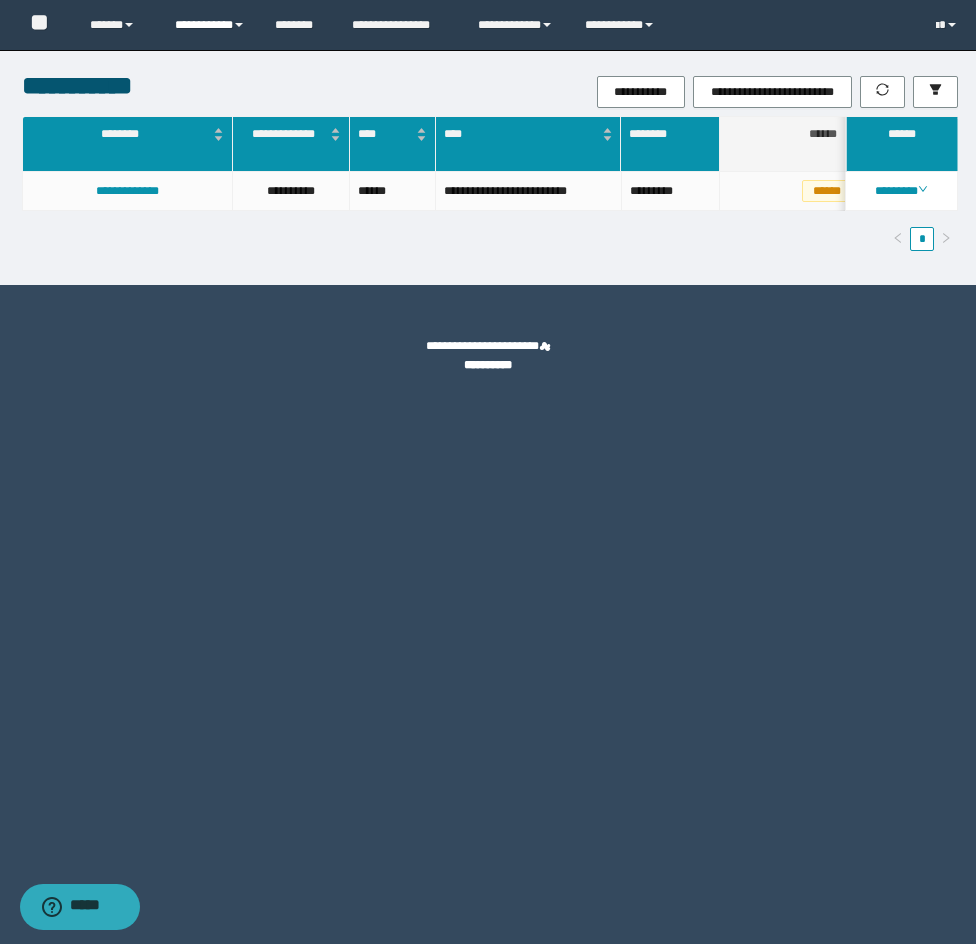 click on "**********" at bounding box center [210, 25] 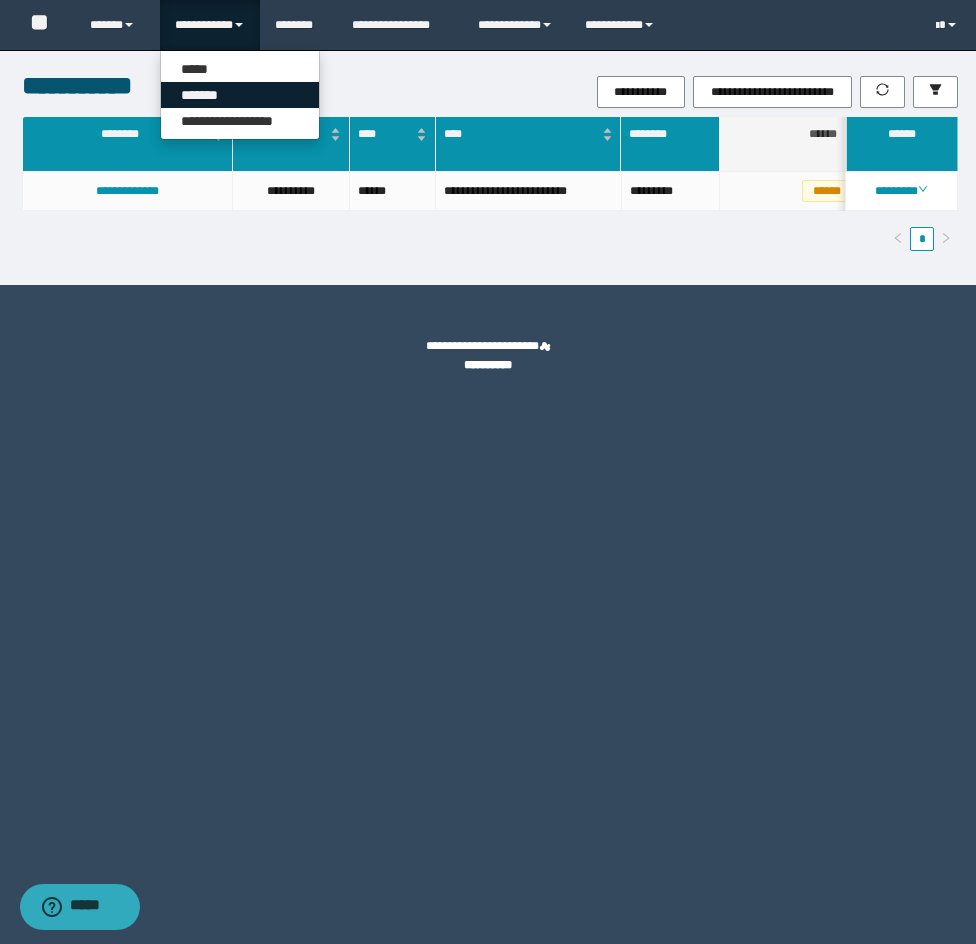 click on "*******" at bounding box center [240, 95] 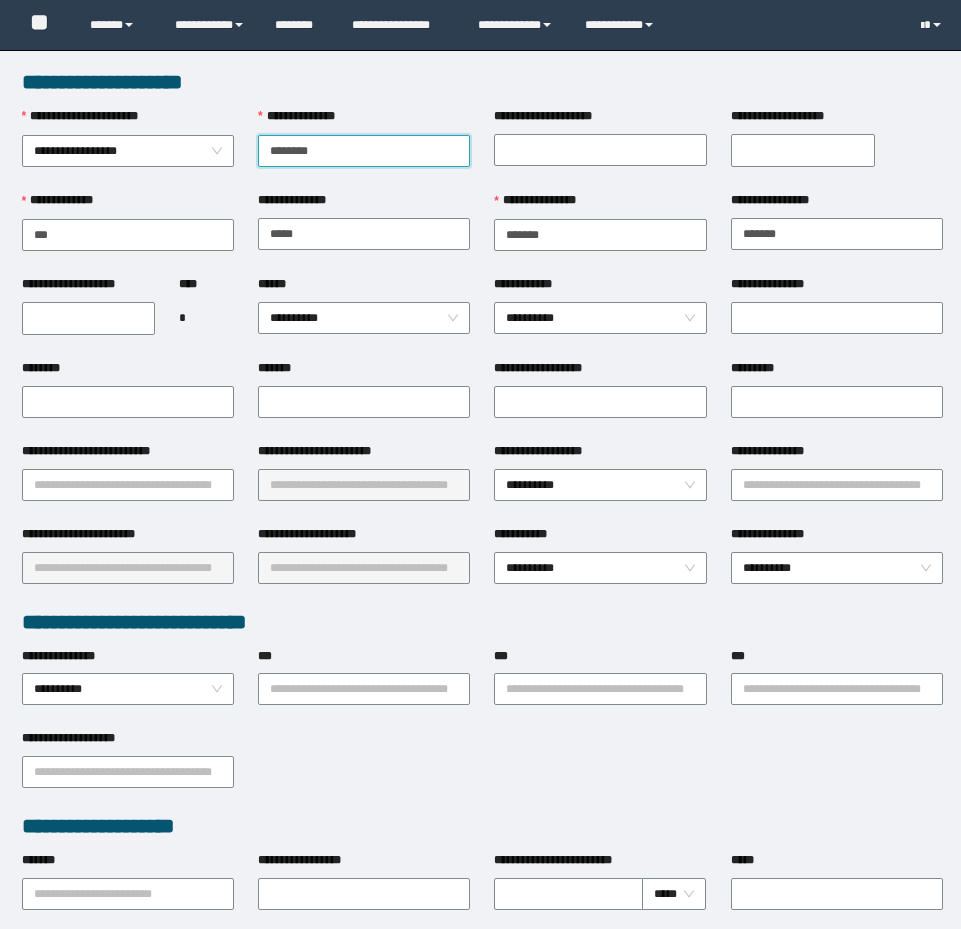scroll, scrollTop: 0, scrollLeft: 0, axis: both 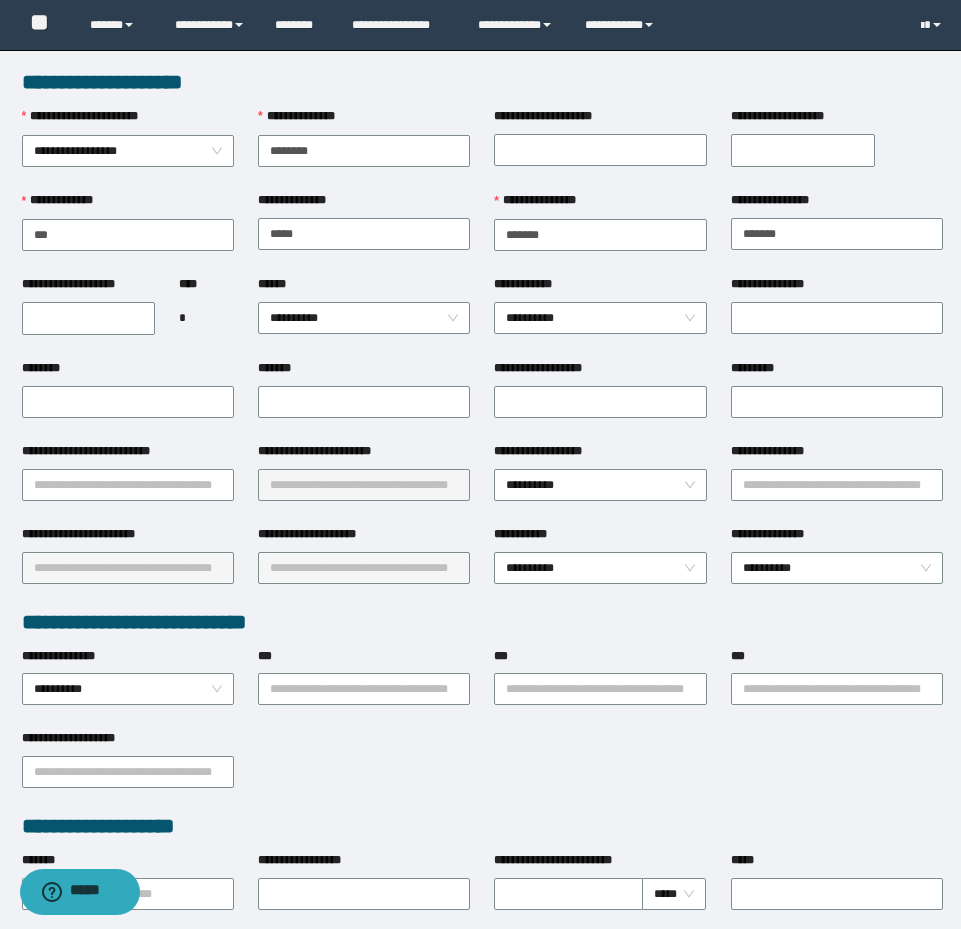 click on "**********" at bounding box center [89, 317] 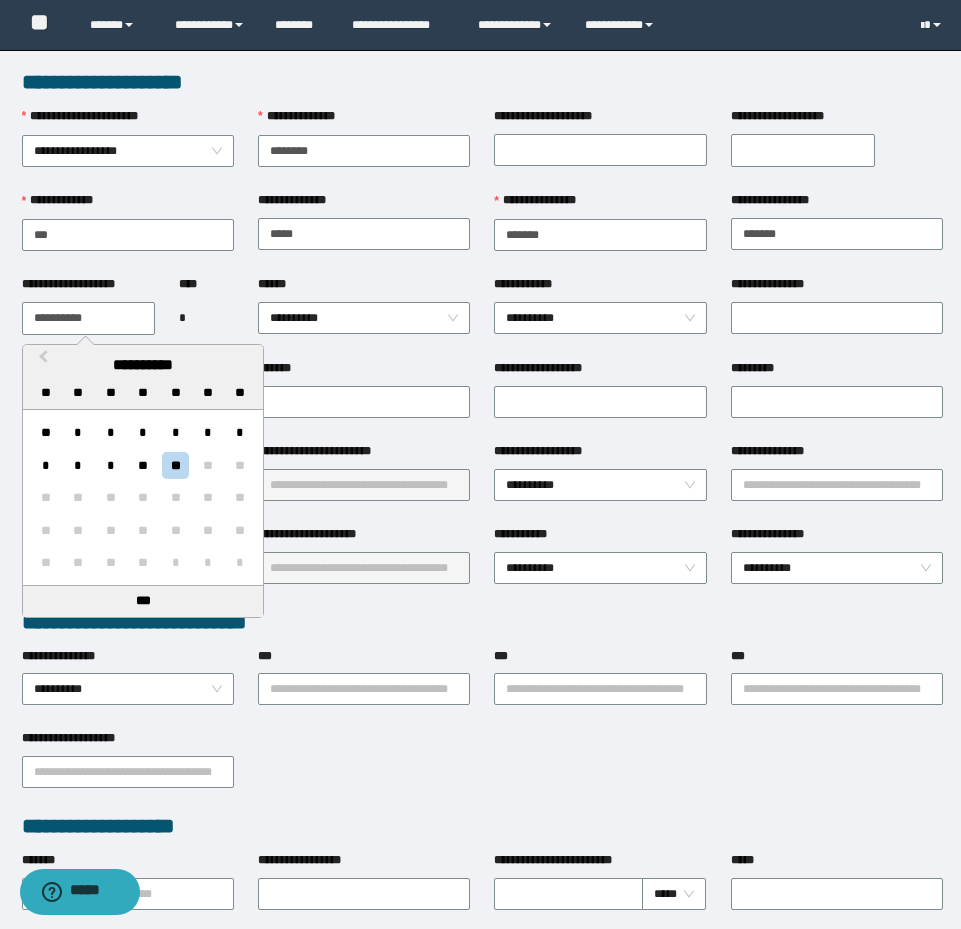 click on "**********" at bounding box center [89, 318] 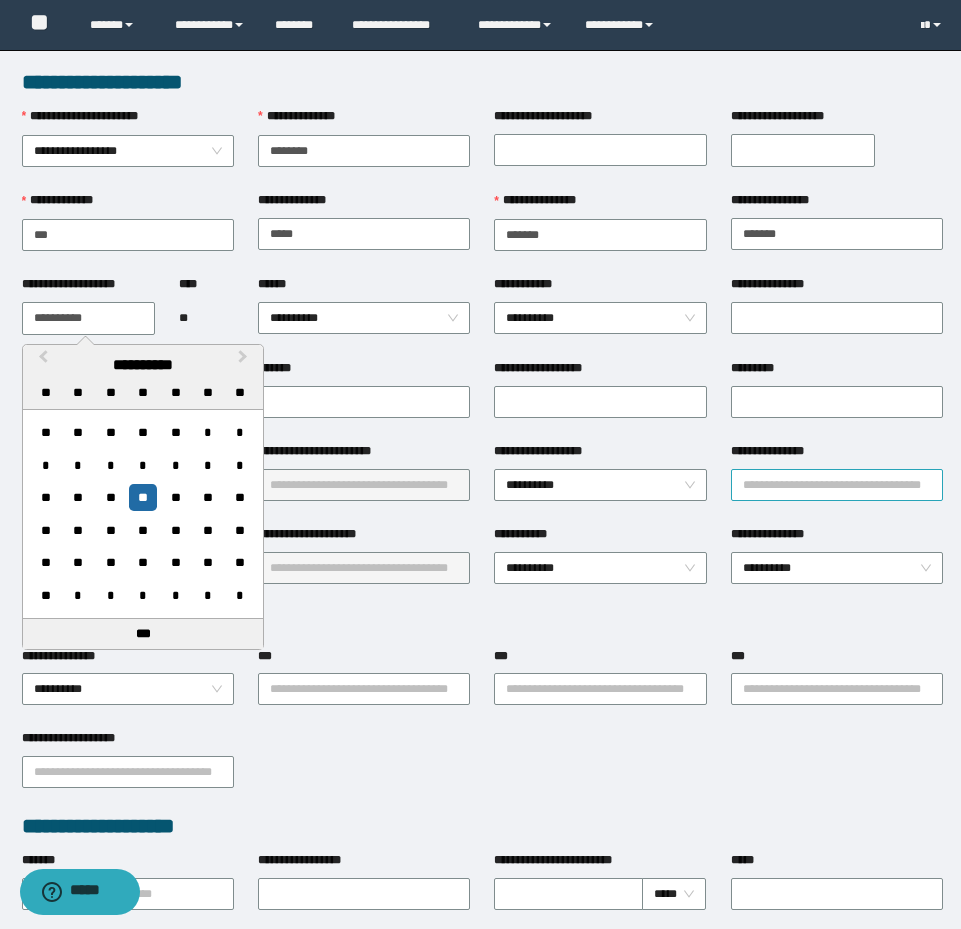 type on "**********" 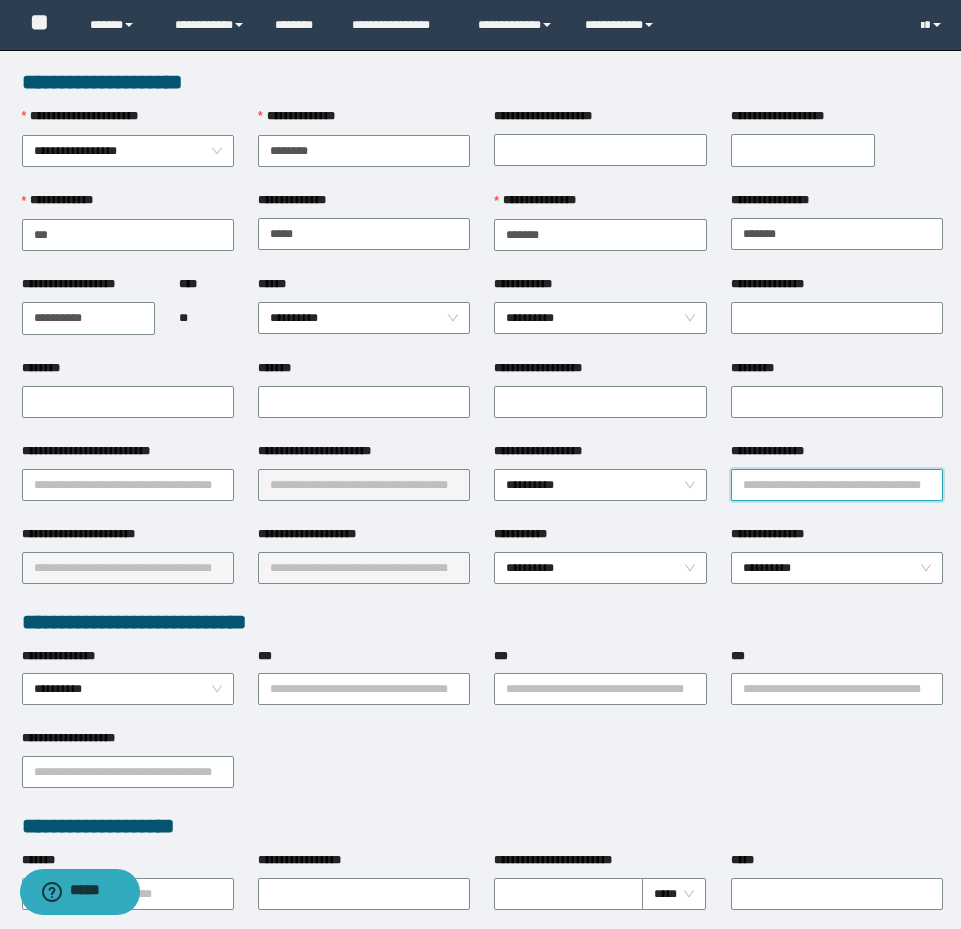click on "**********" at bounding box center [837, 485] 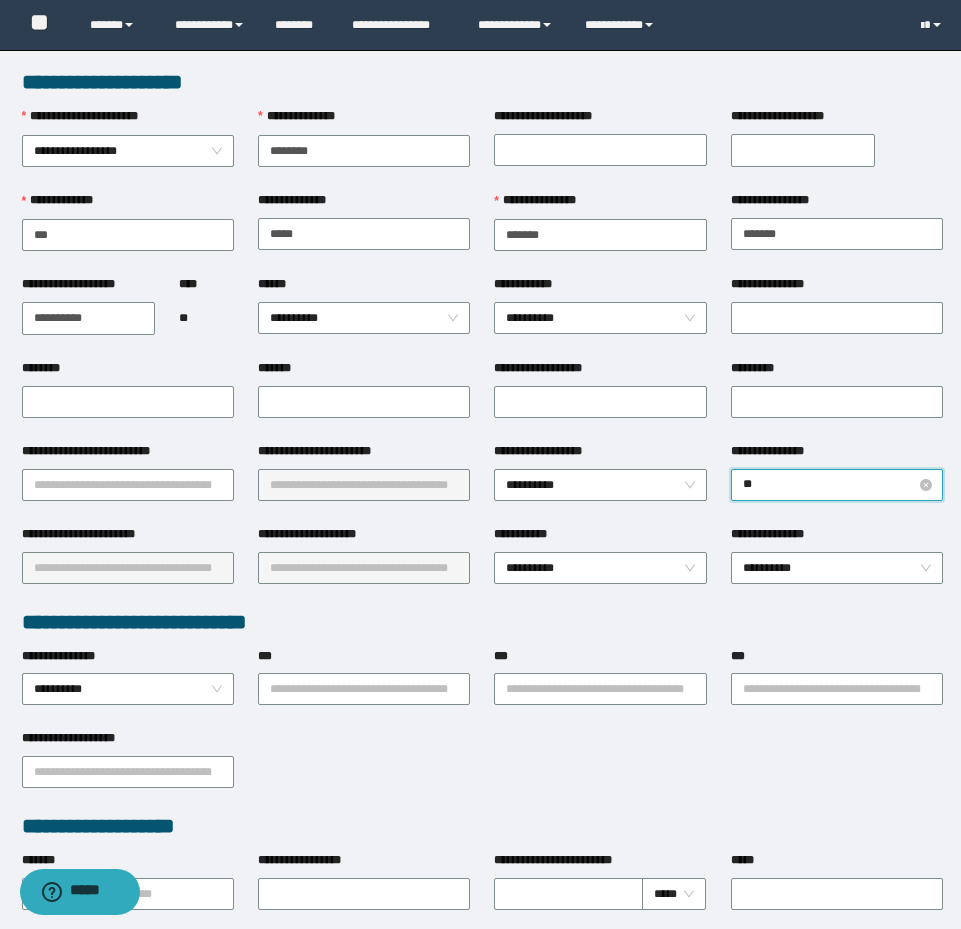 type on "***" 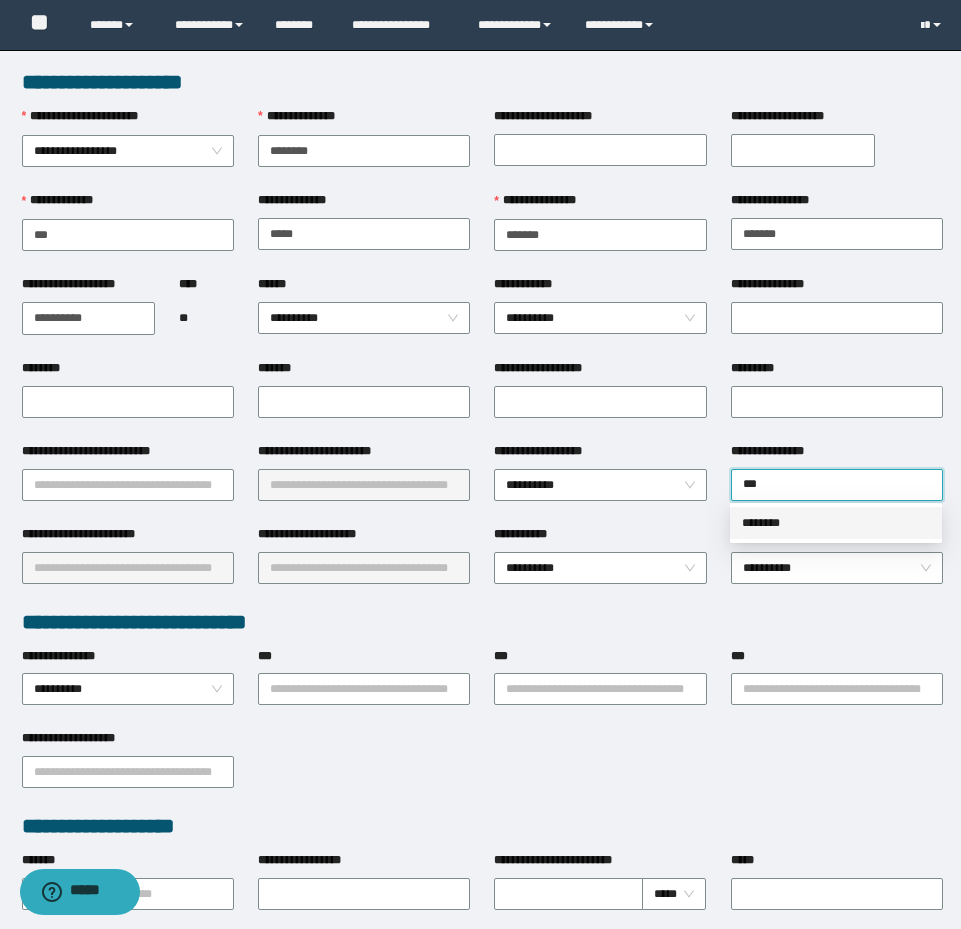 click on "********" at bounding box center (836, 523) 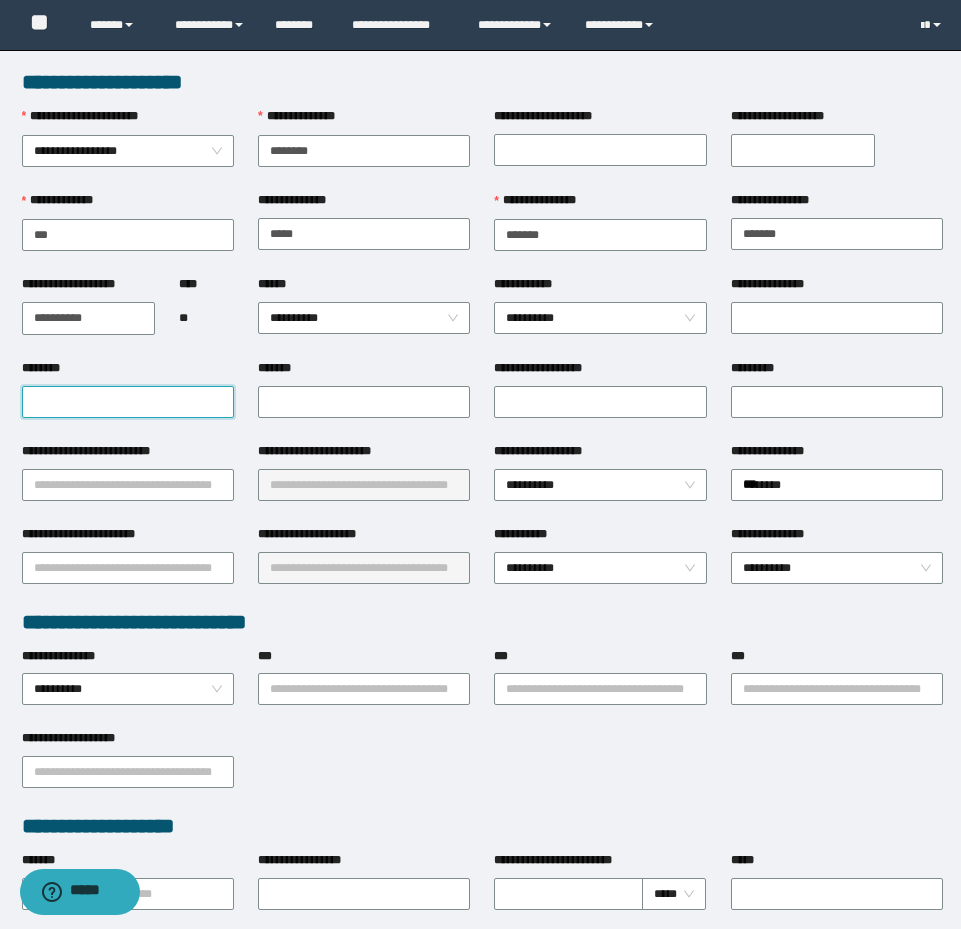click on "********" at bounding box center [128, 402] 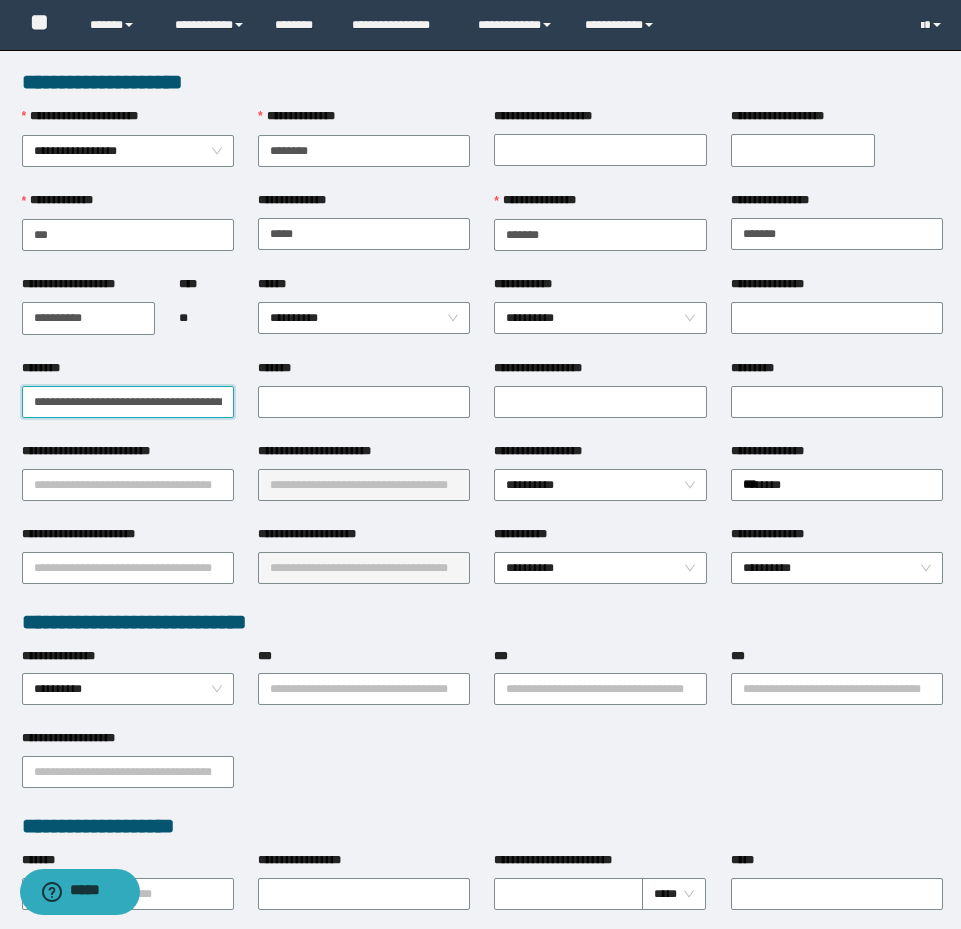 scroll, scrollTop: 0, scrollLeft: 161, axis: horizontal 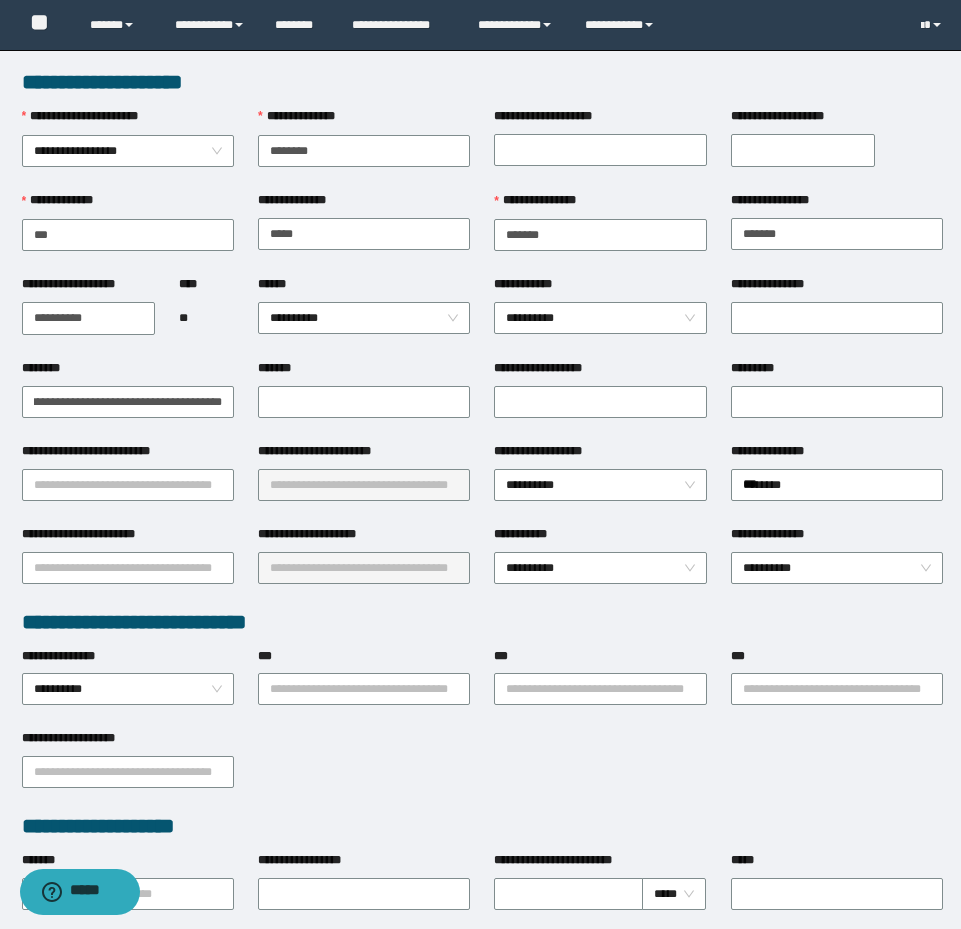 click on "**********" at bounding box center (128, 400) 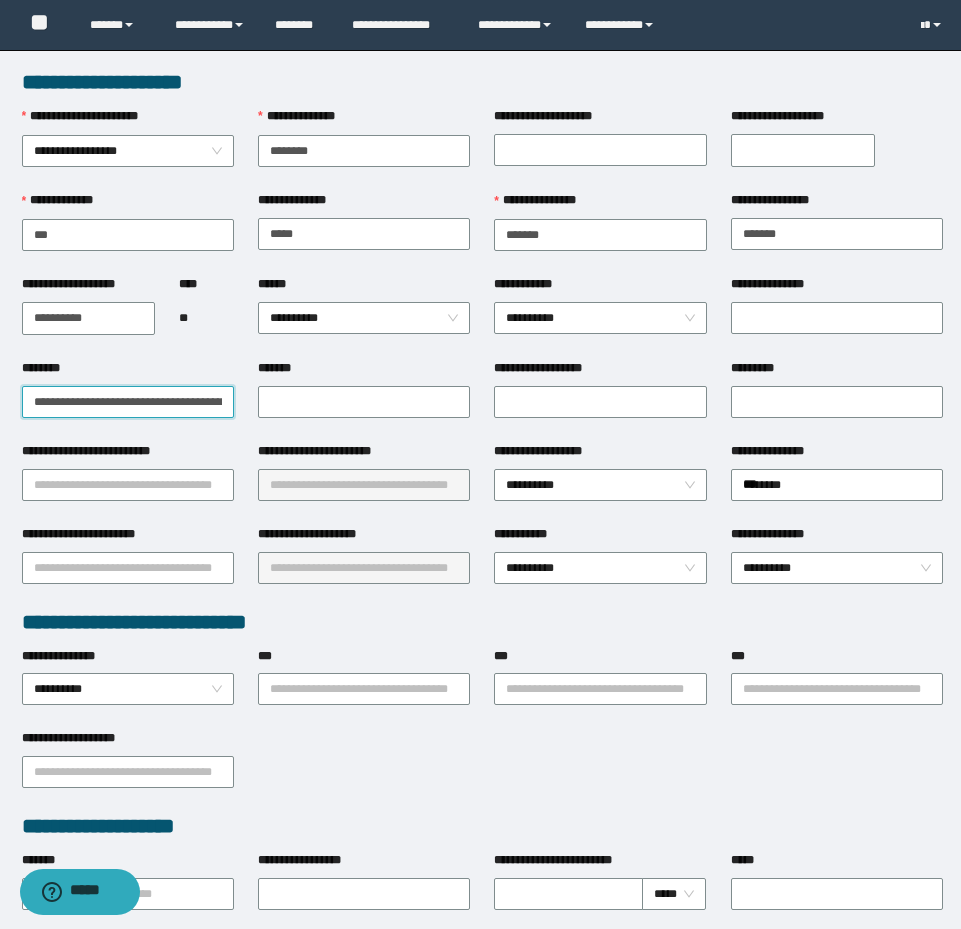 drag, startPoint x: 88, startPoint y: 400, endPoint x: -8, endPoint y: 402, distance: 96.02083 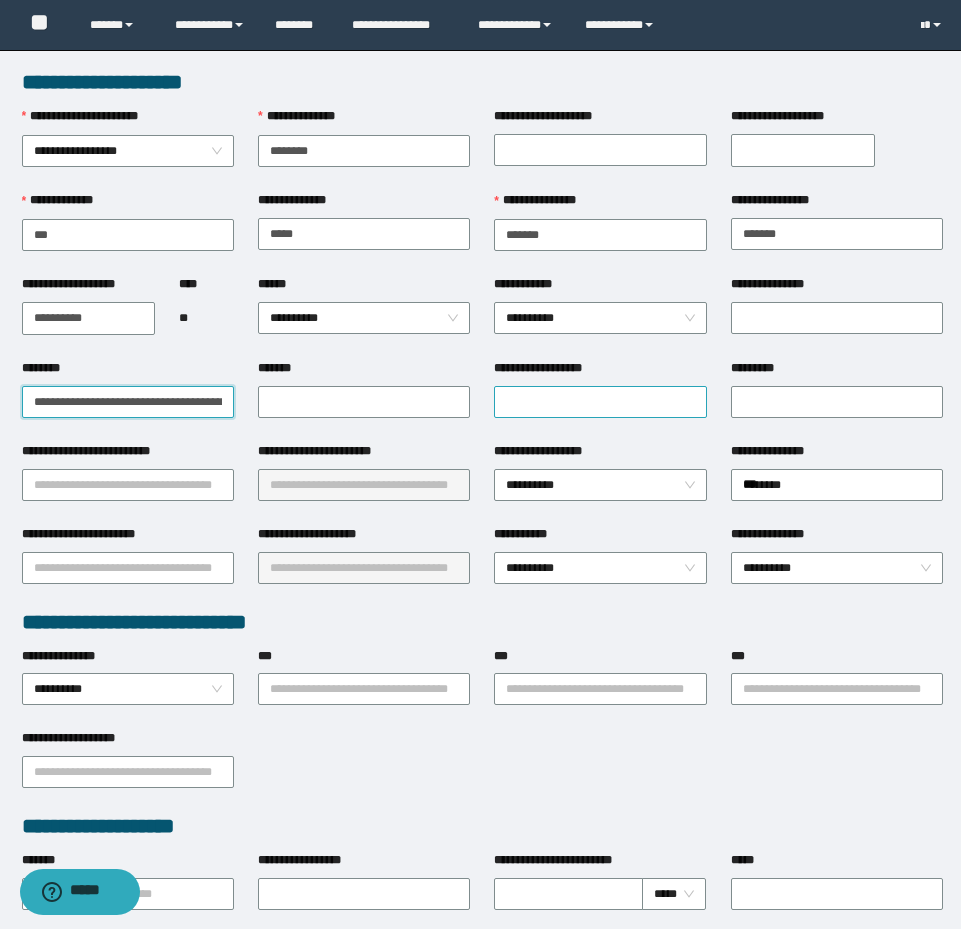 type on "**********" 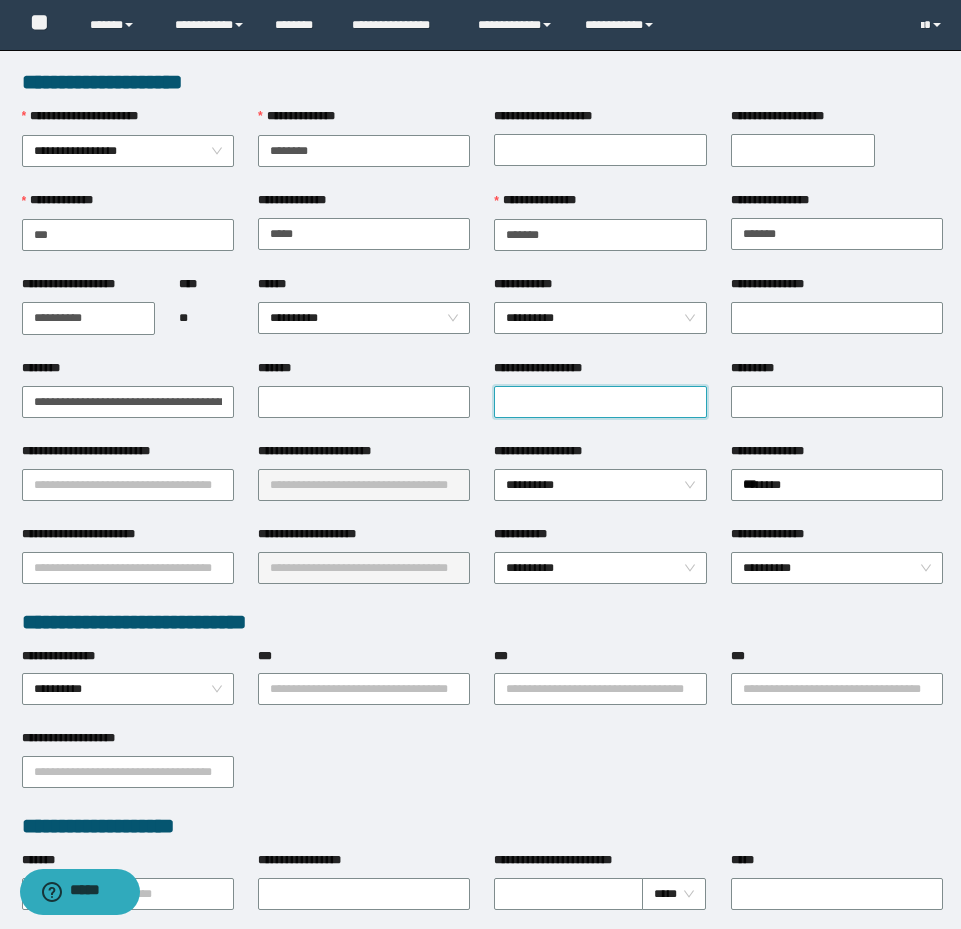 click on "**********" at bounding box center (600, 402) 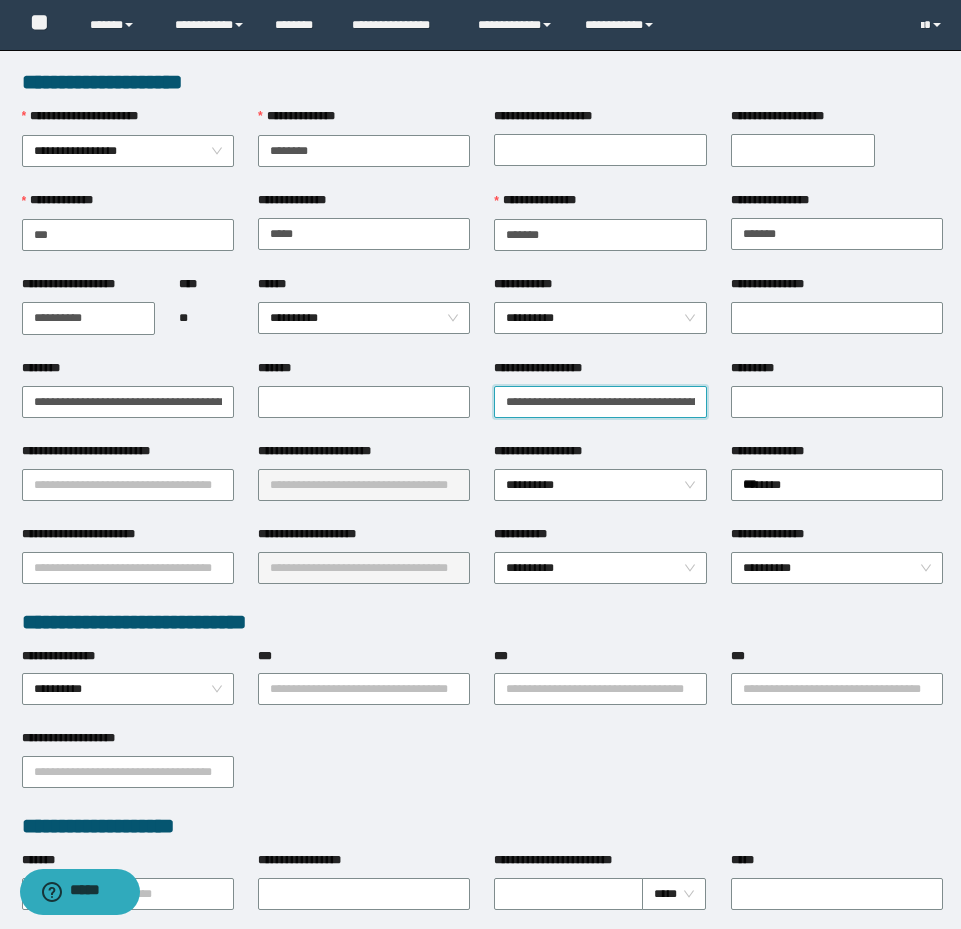 scroll, scrollTop: 0, scrollLeft: 181, axis: horizontal 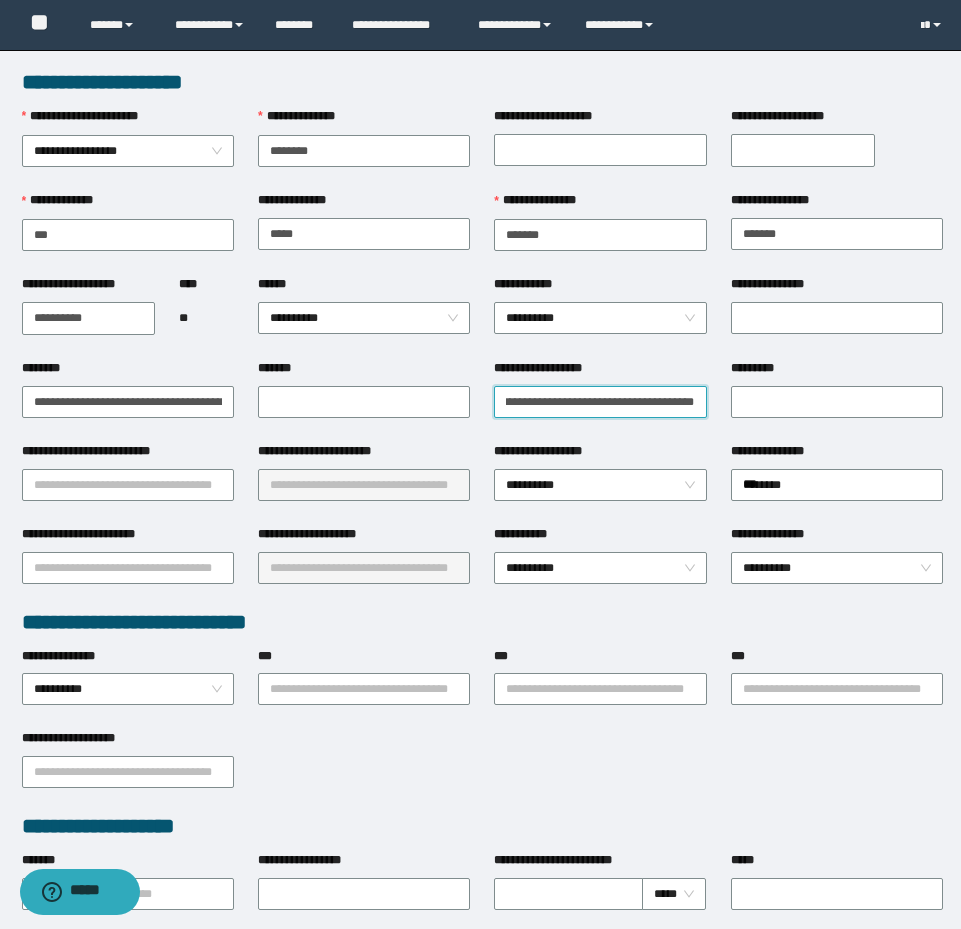 type on "**********" 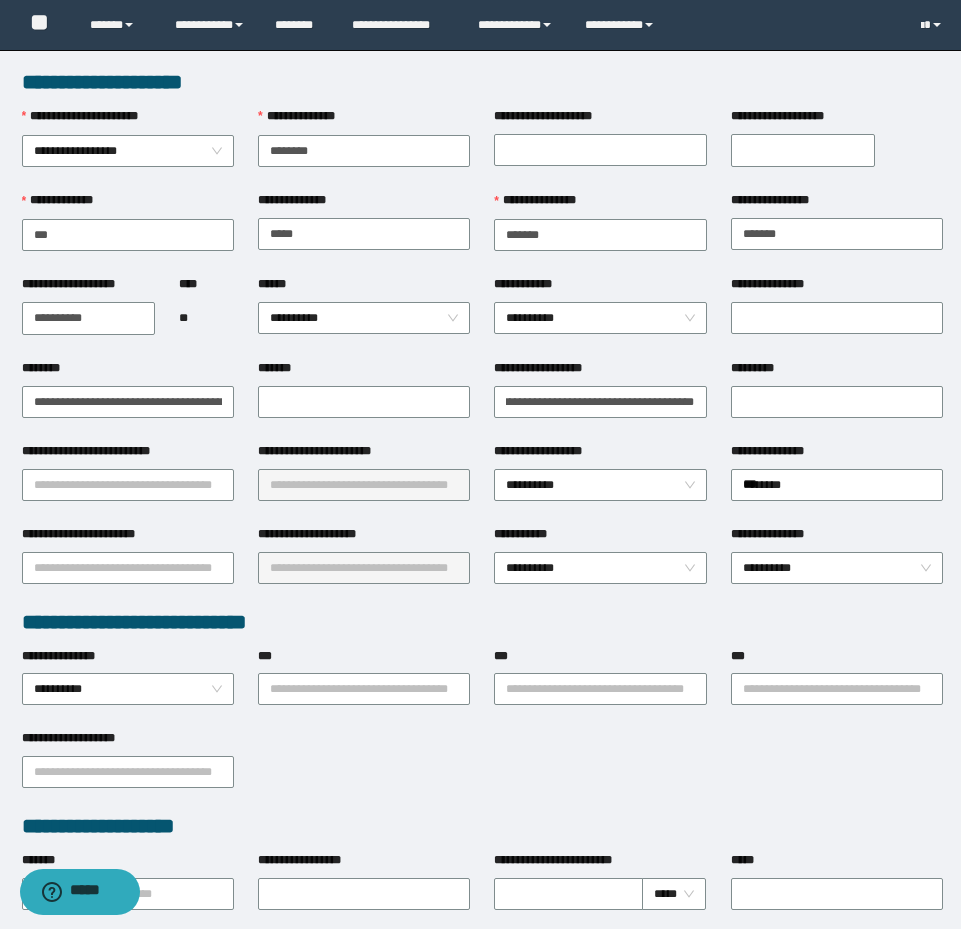 click on "**********" at bounding box center (600, 400) 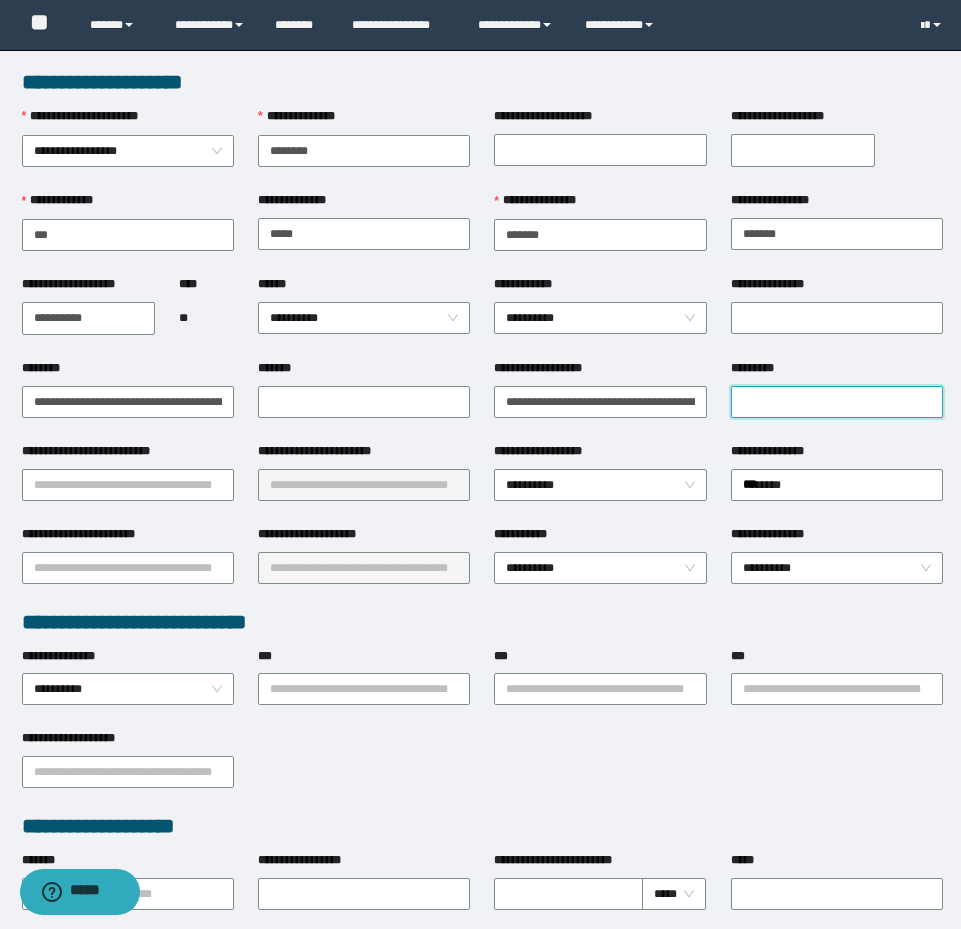 click on "*********" at bounding box center [837, 402] 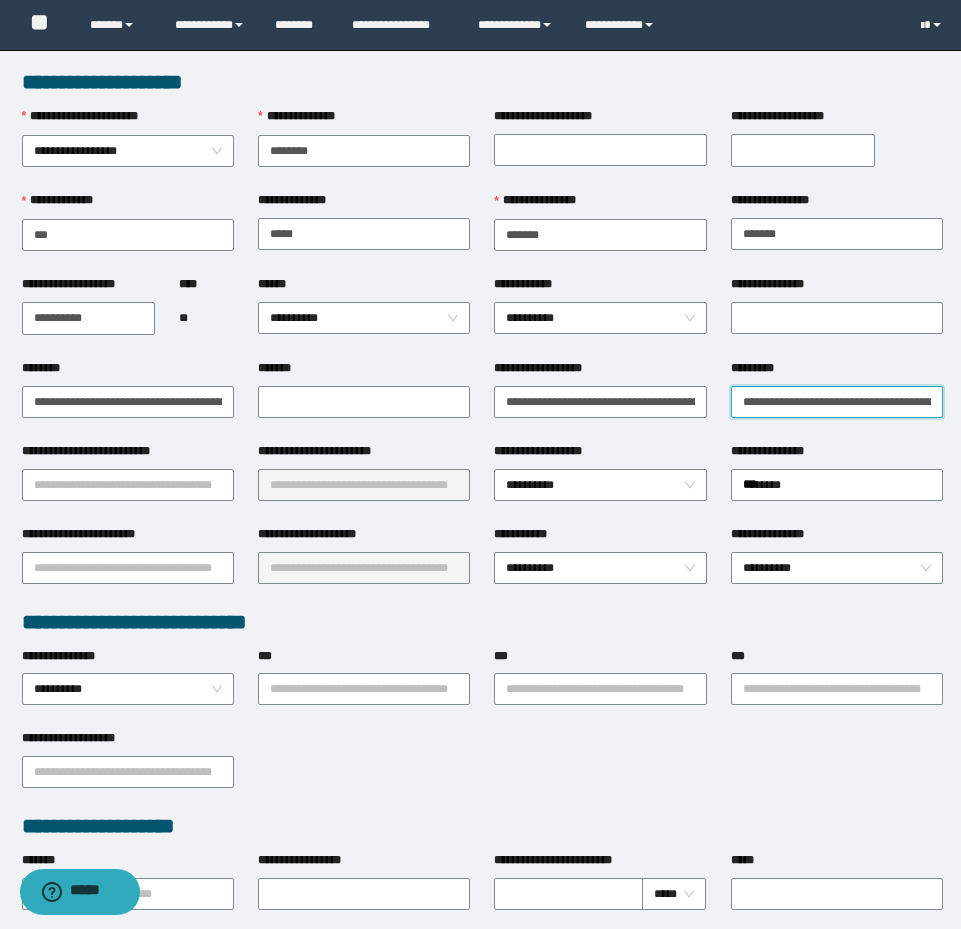 scroll, scrollTop: 0, scrollLeft: 102, axis: horizontal 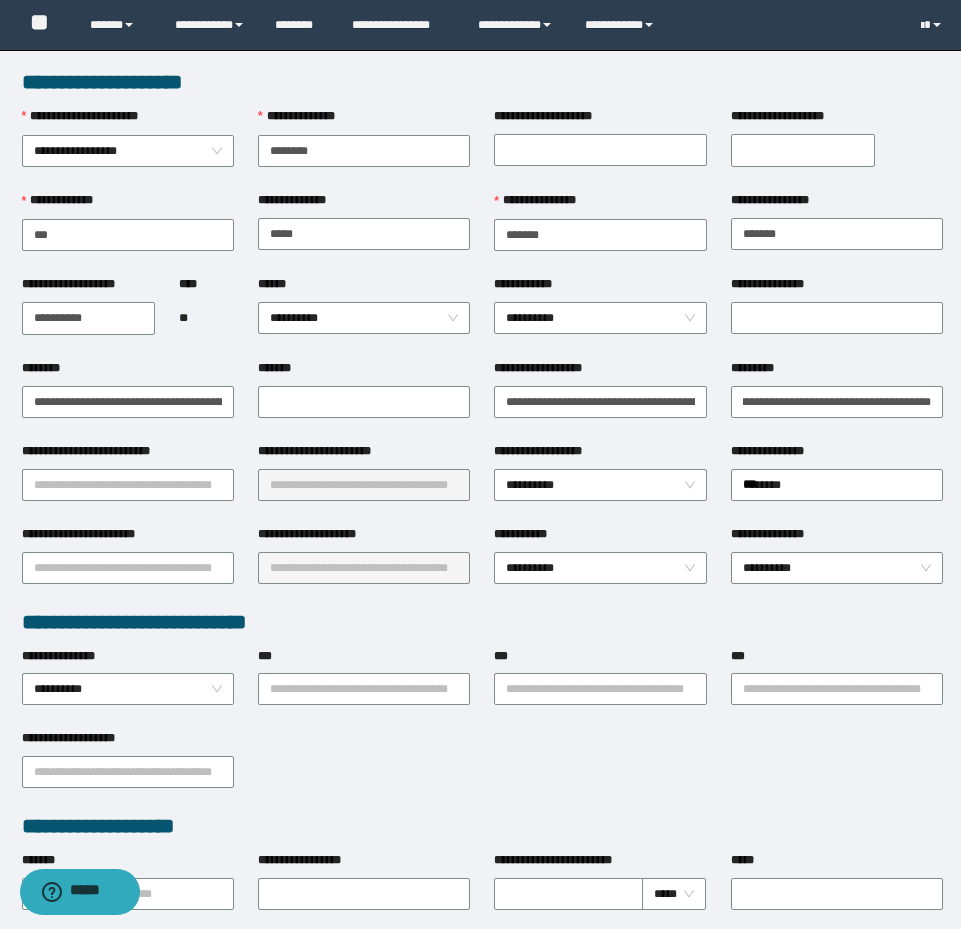 click on "**********" at bounding box center (837, 400) 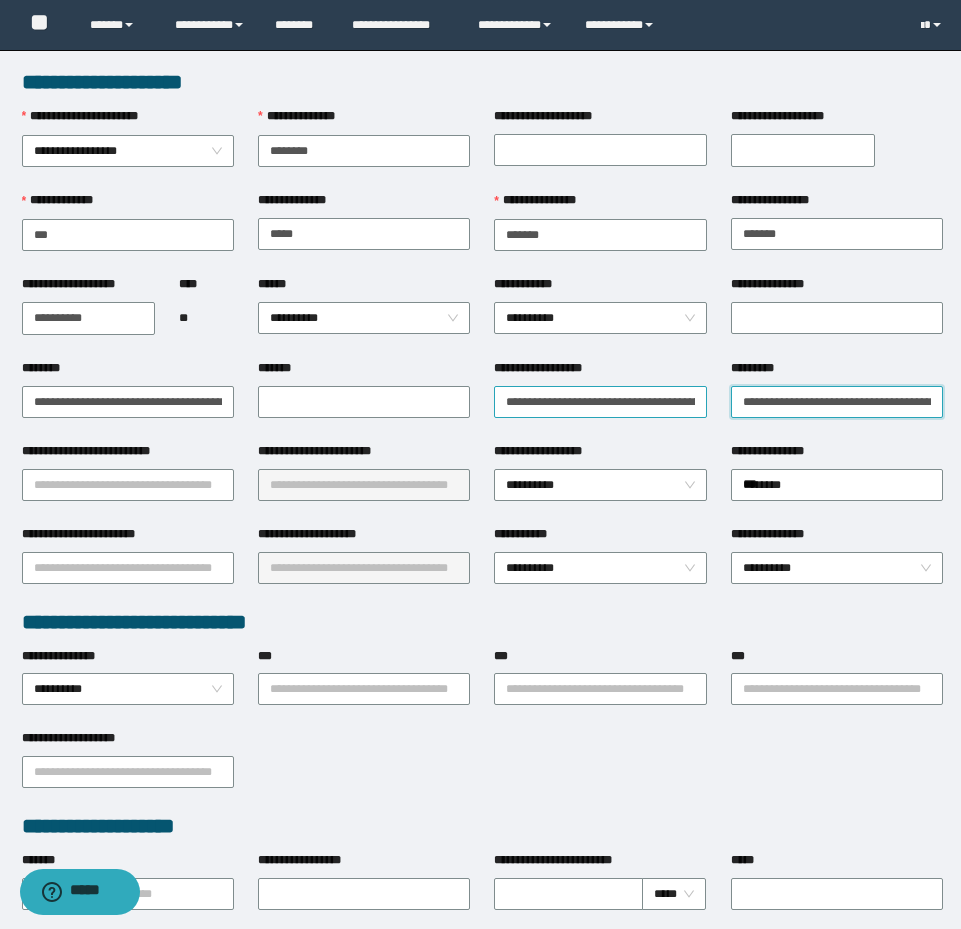 drag, startPoint x: 797, startPoint y: 408, endPoint x: 685, endPoint y: 405, distance: 112.04017 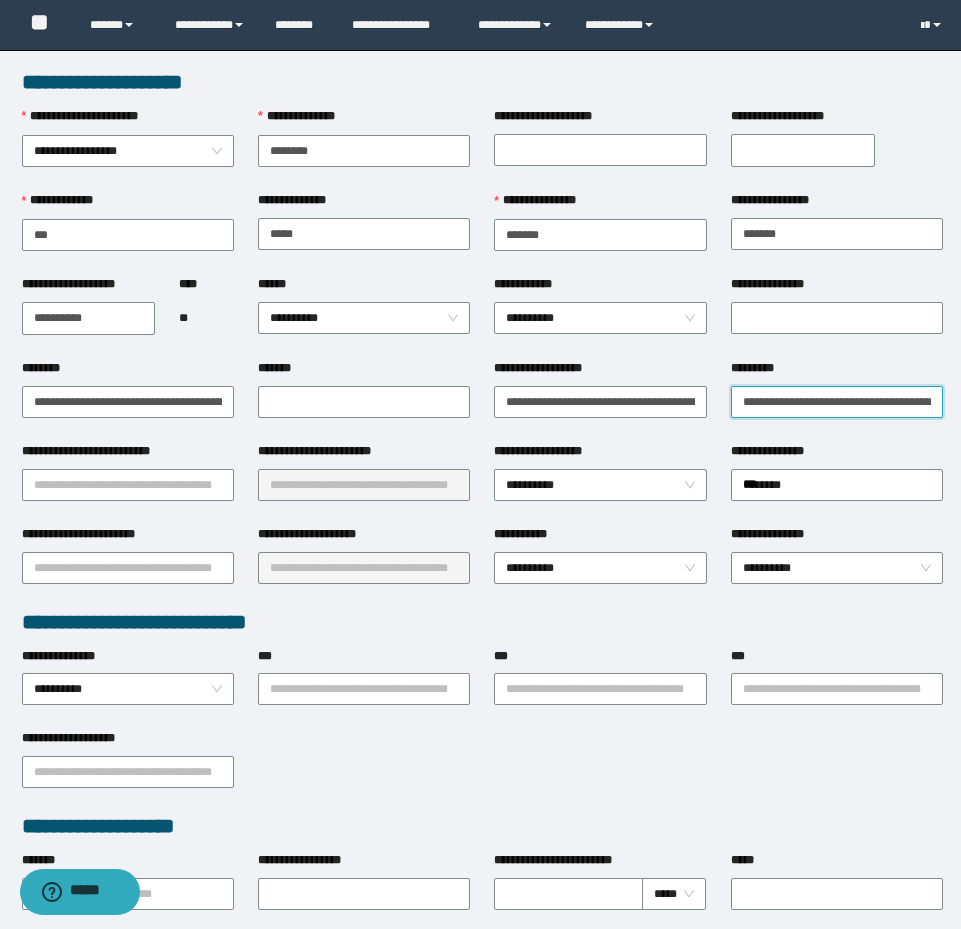drag, startPoint x: 773, startPoint y: 401, endPoint x: 735, endPoint y: 404, distance: 38.118237 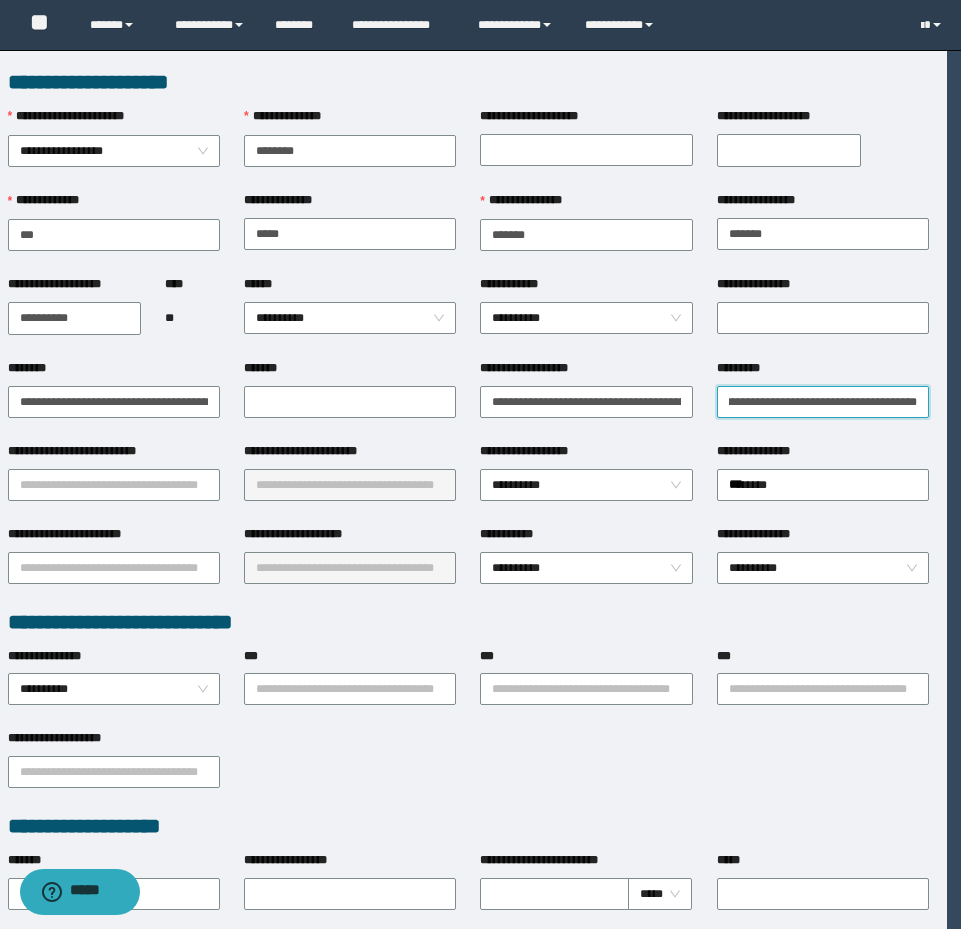 scroll, scrollTop: 0, scrollLeft: 33, axis: horizontal 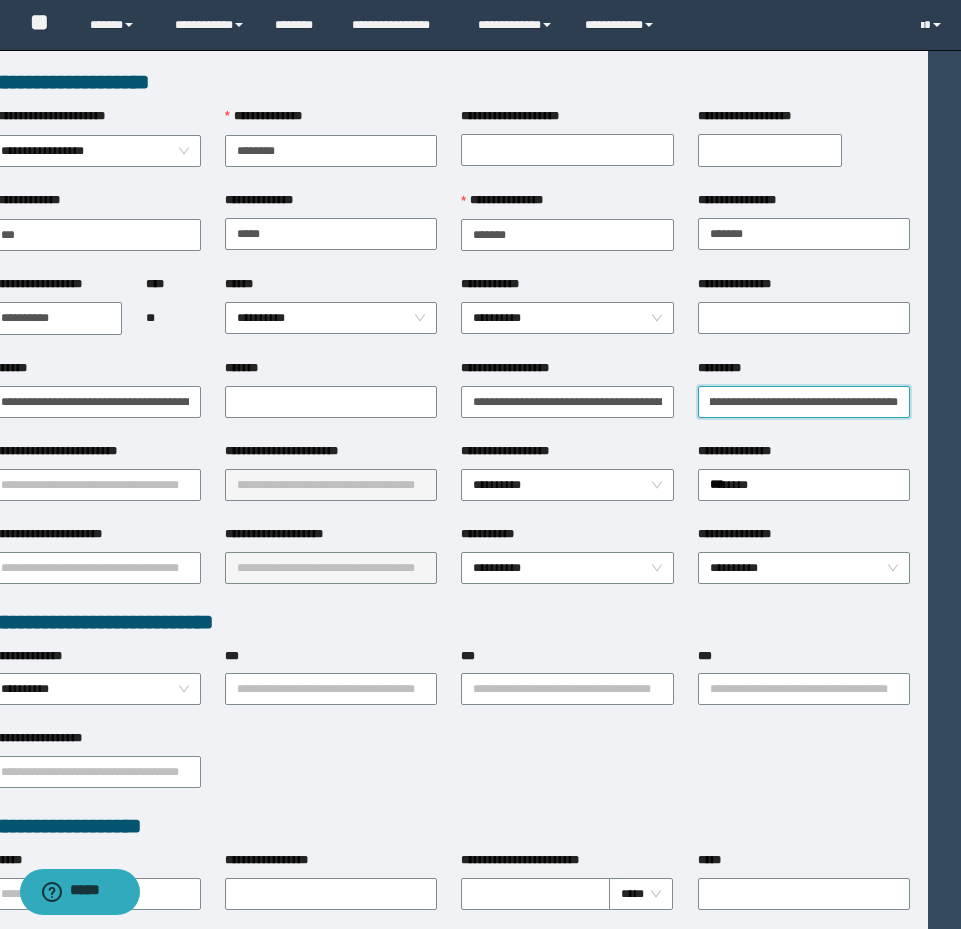 drag, startPoint x: 819, startPoint y: 399, endPoint x: 945, endPoint y: 409, distance: 126.3962 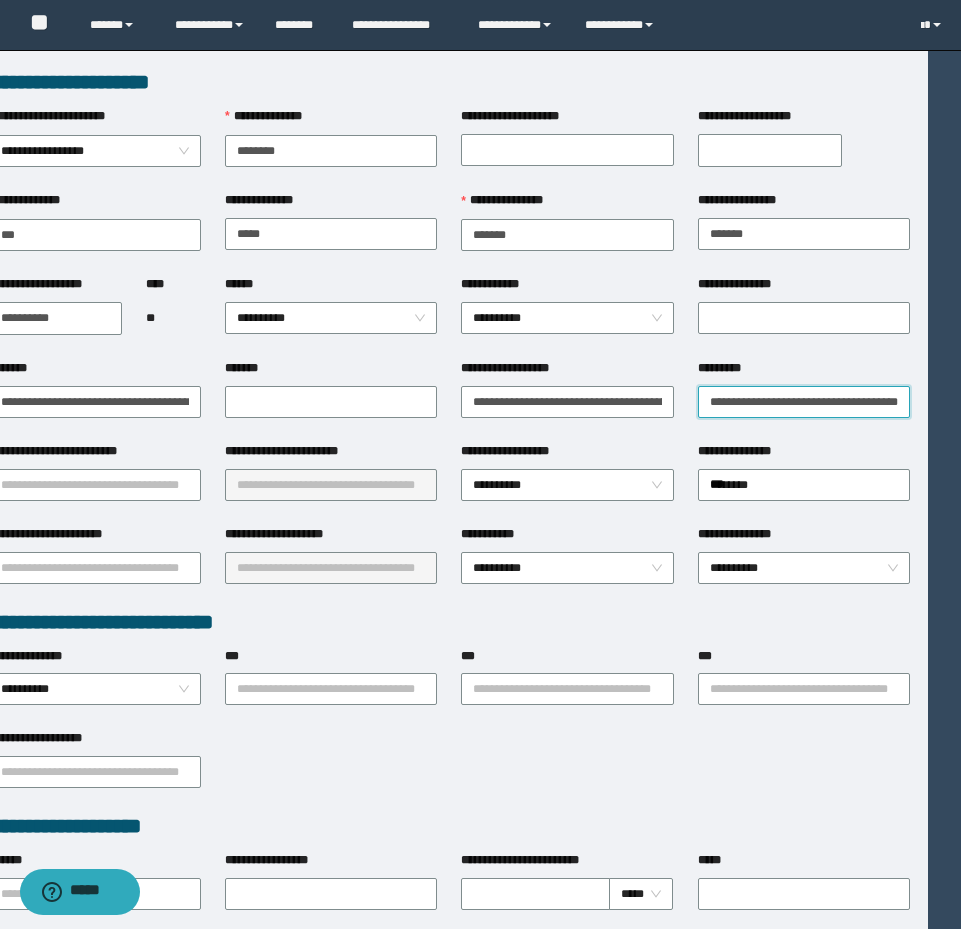 scroll, scrollTop: 0, scrollLeft: 42, axis: horizontal 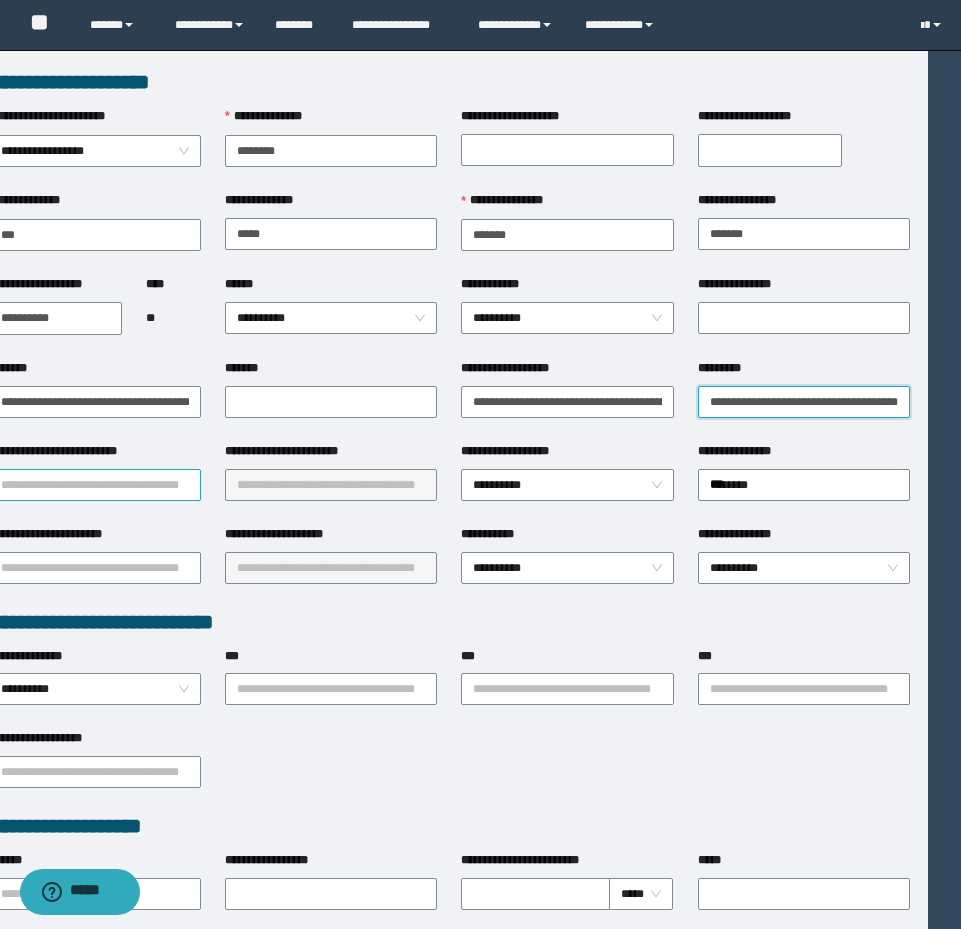 type on "**********" 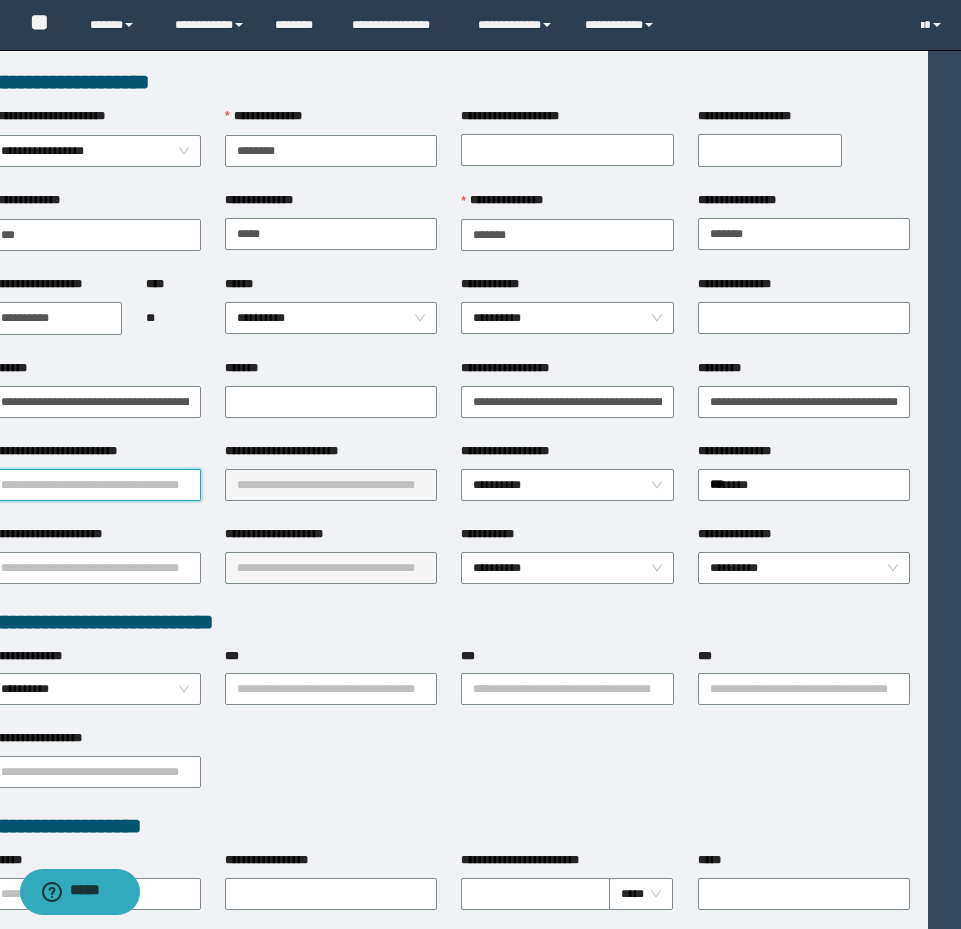 click on "**********" at bounding box center (95, 485) 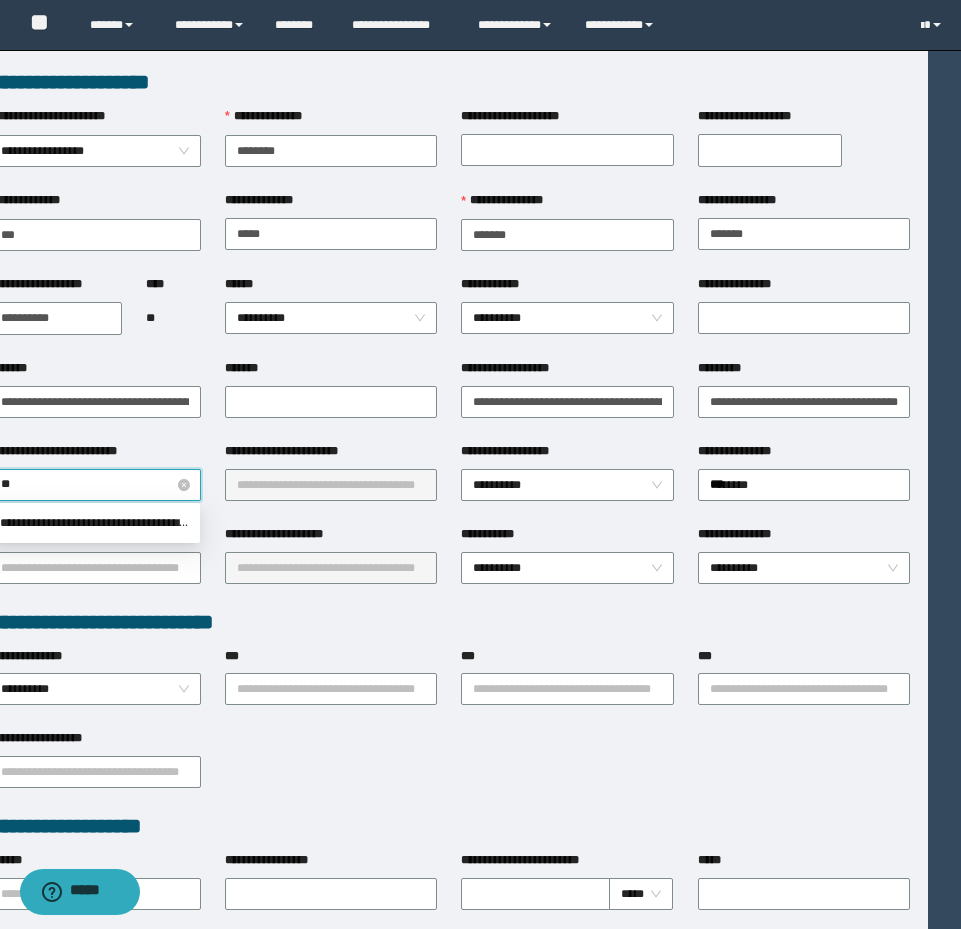 type on "*" 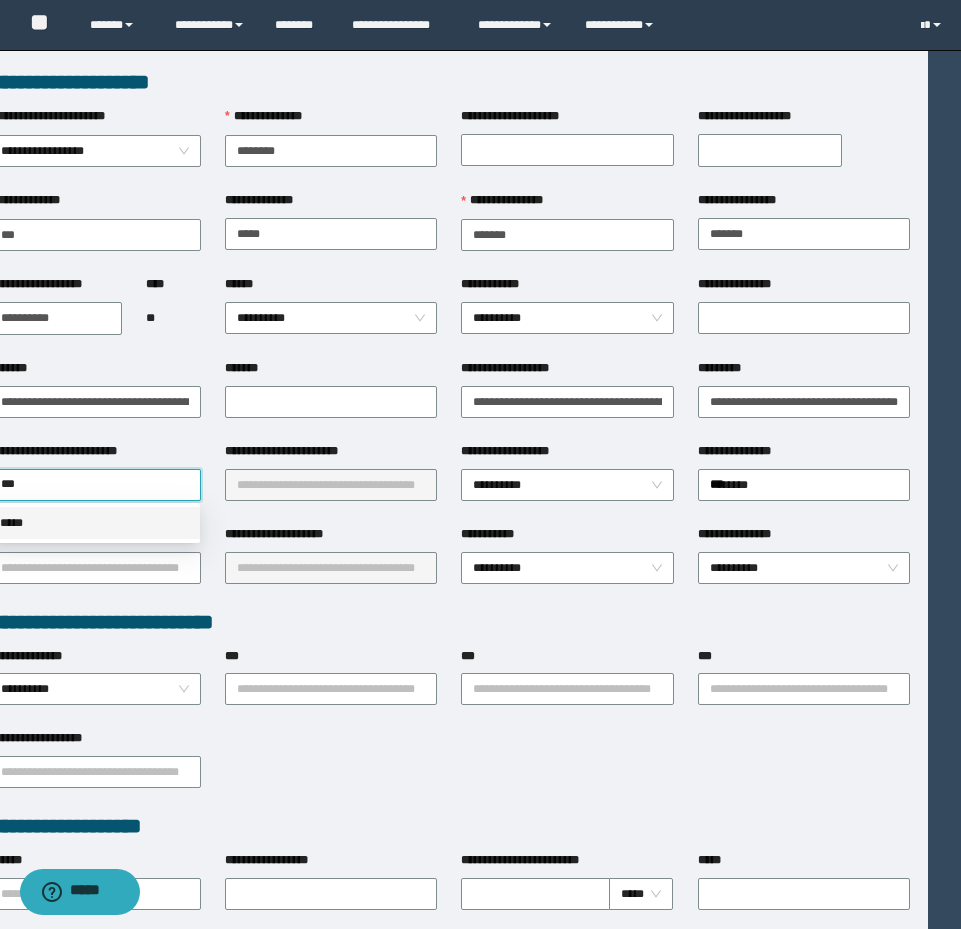 click on "*****" at bounding box center (94, 523) 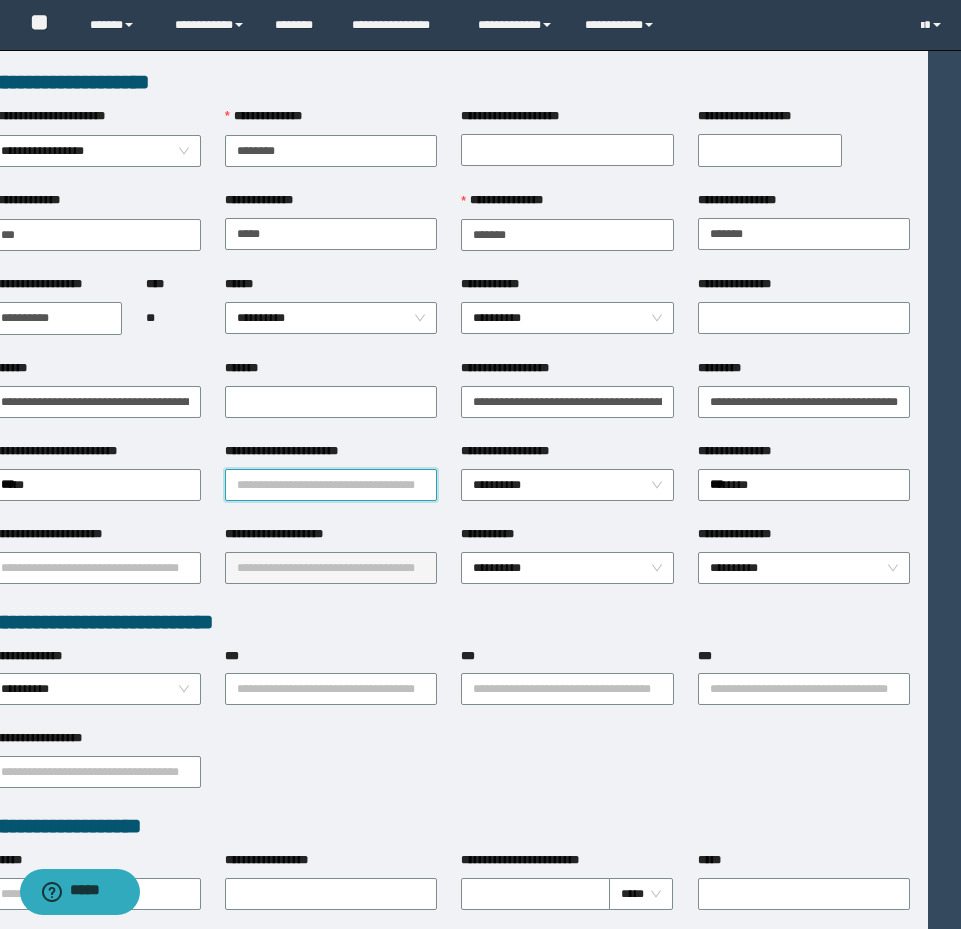 click on "**********" at bounding box center (331, 485) 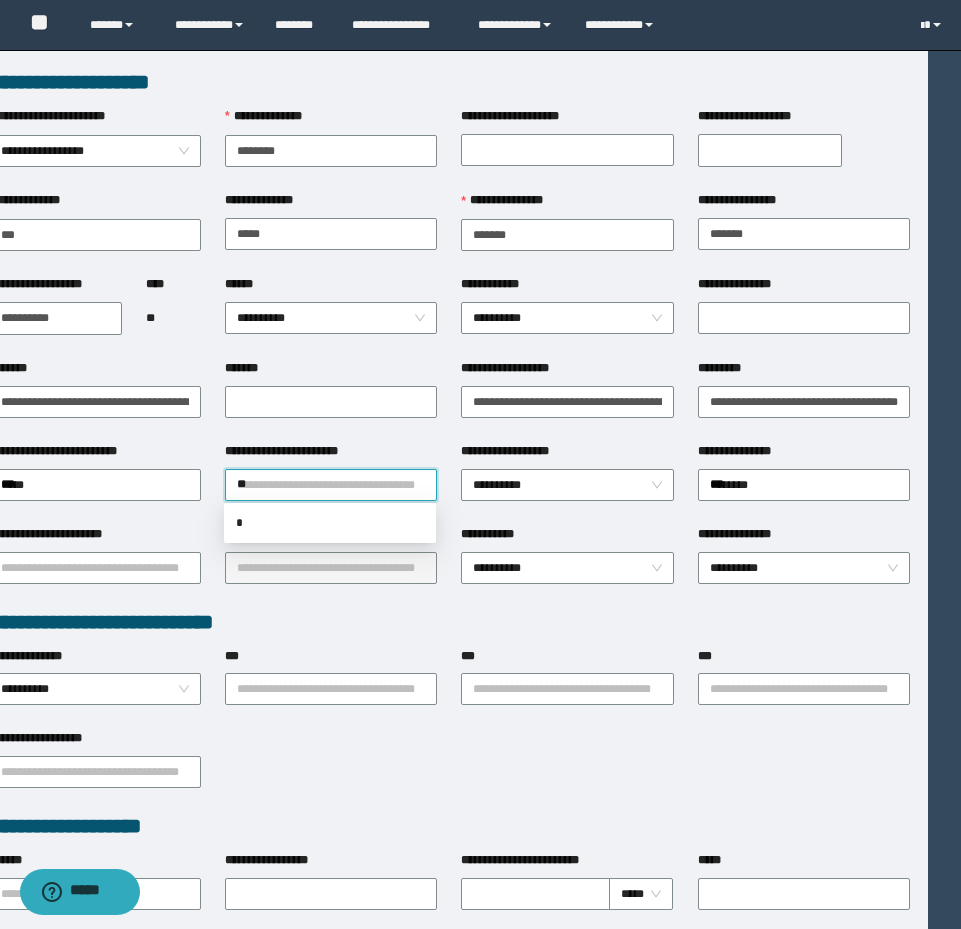 type on "***" 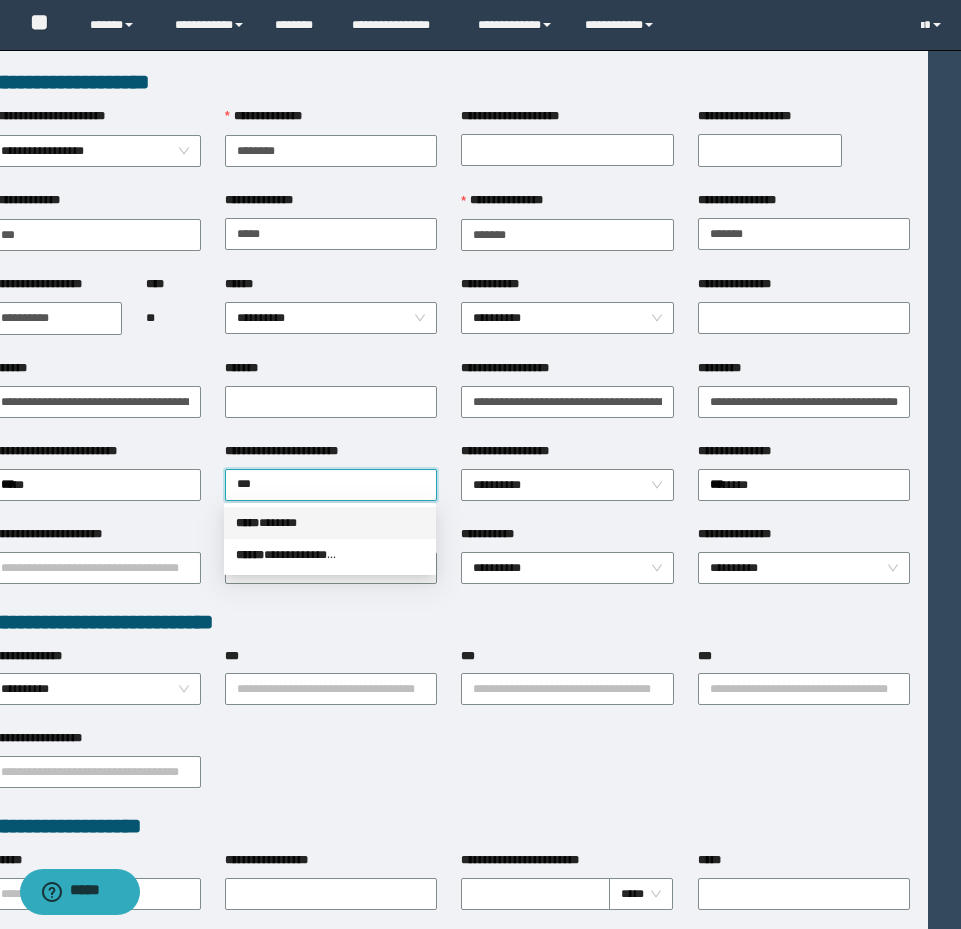 click on "***** * *****" at bounding box center (330, 523) 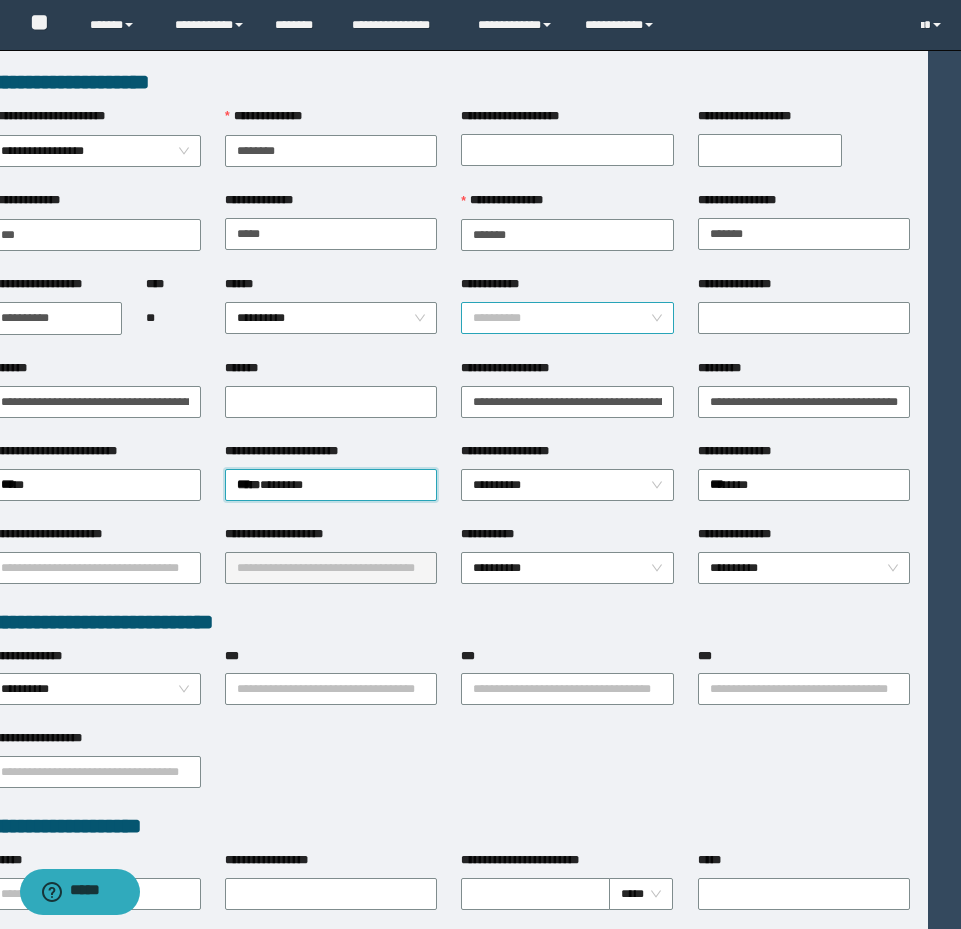 click on "**********" at bounding box center [567, 318] 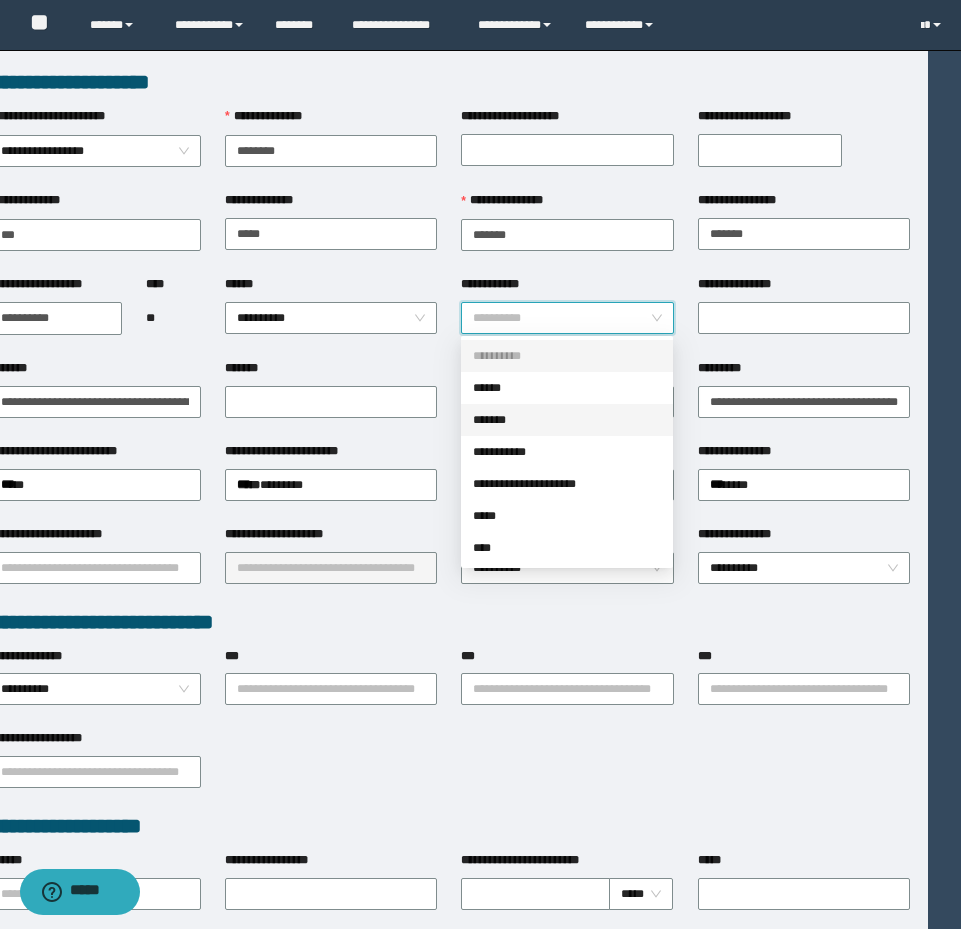 click on "*******" at bounding box center (567, 420) 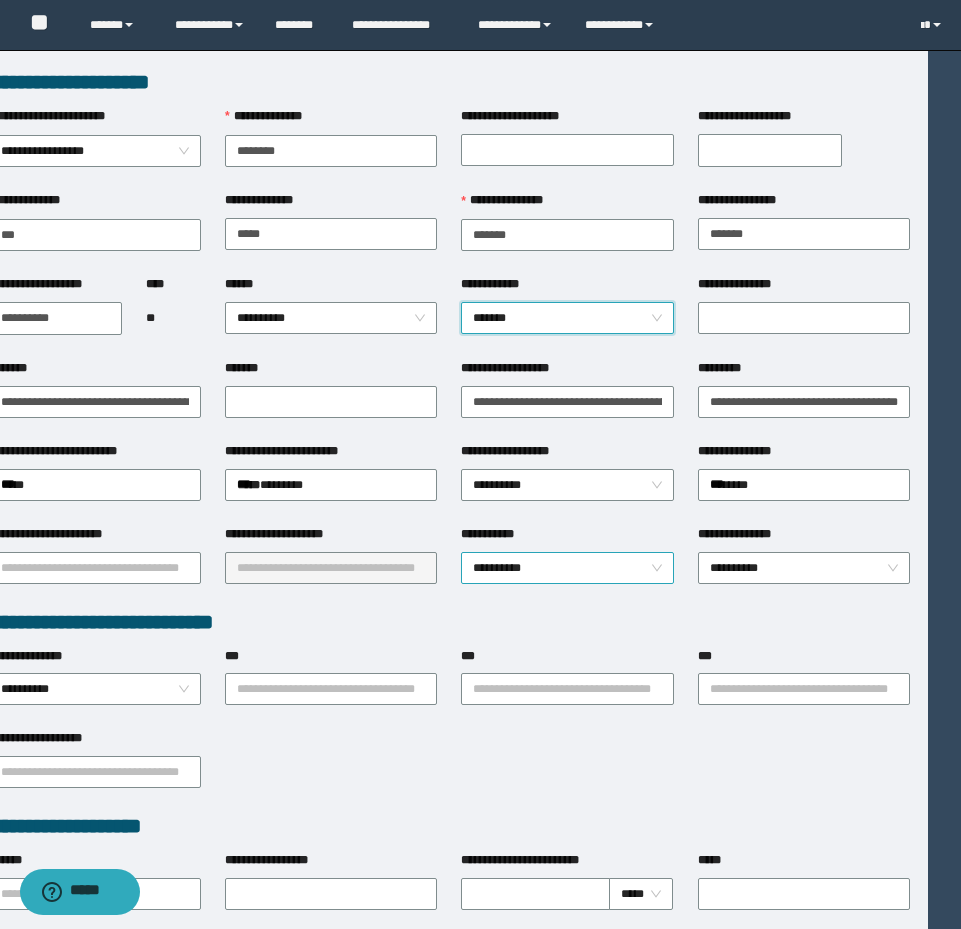 click on "**********" at bounding box center [567, 568] 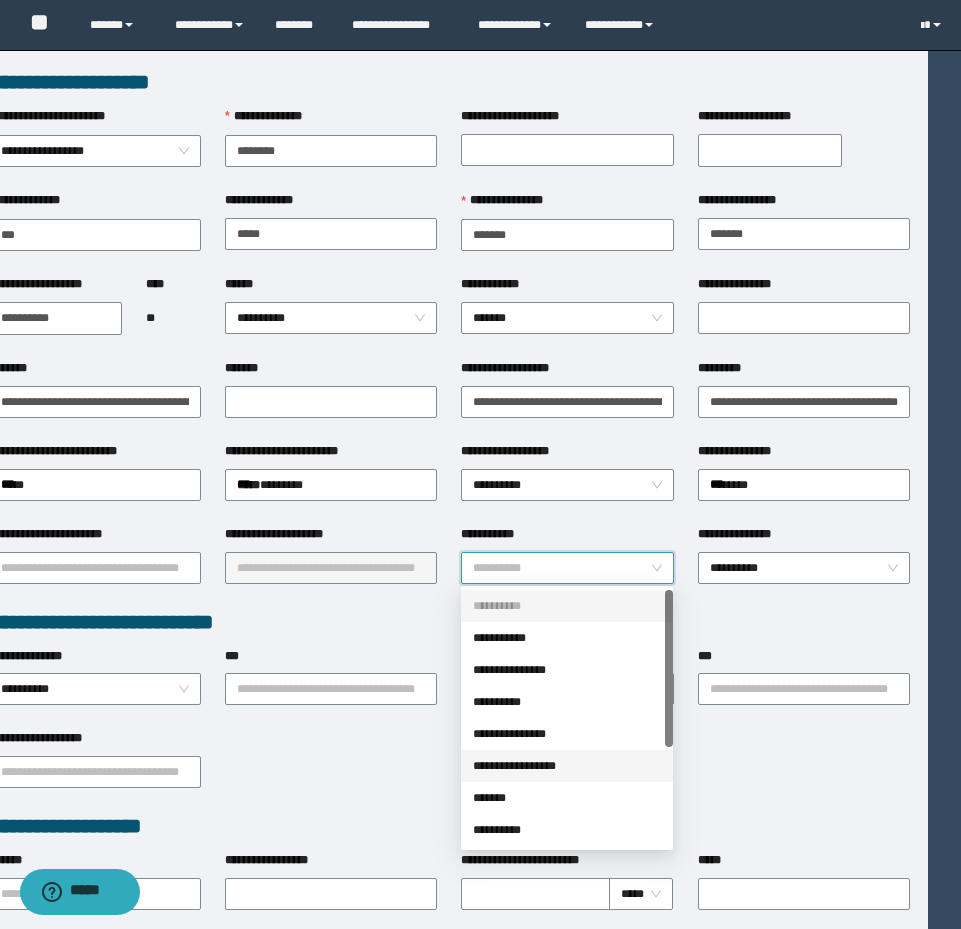 click on "**********" at bounding box center (567, 766) 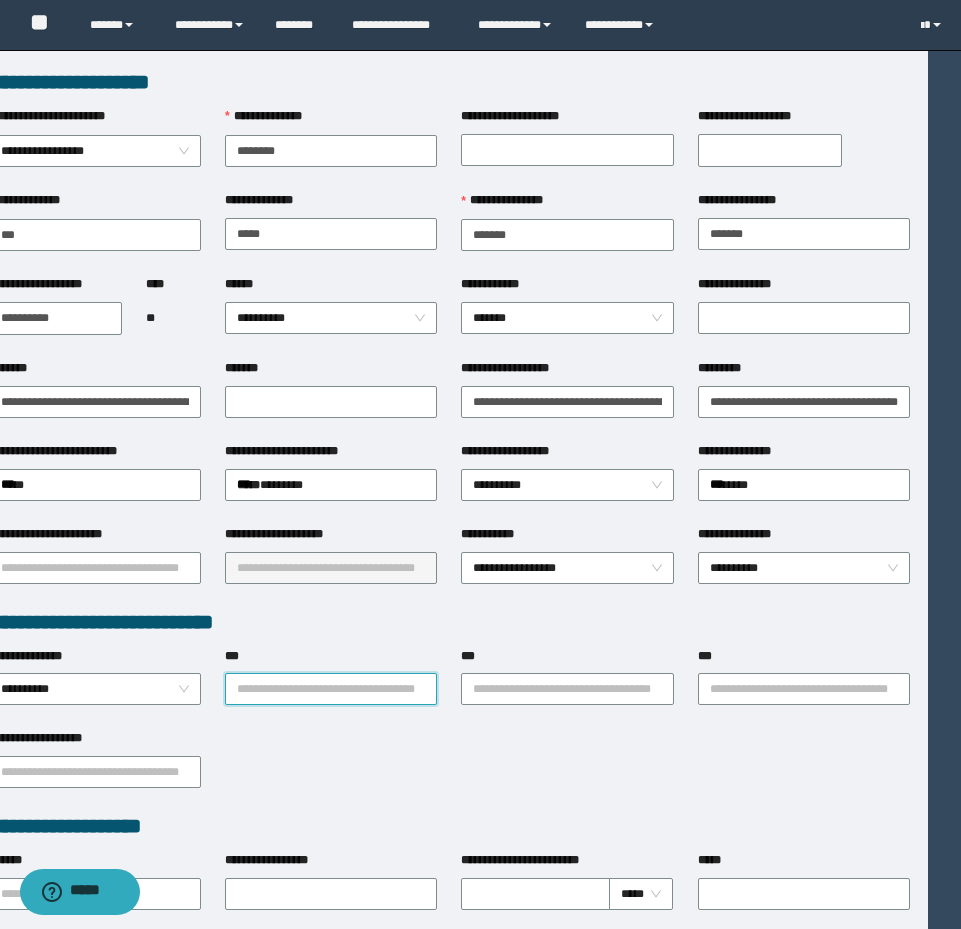 click on "***" at bounding box center [331, 689] 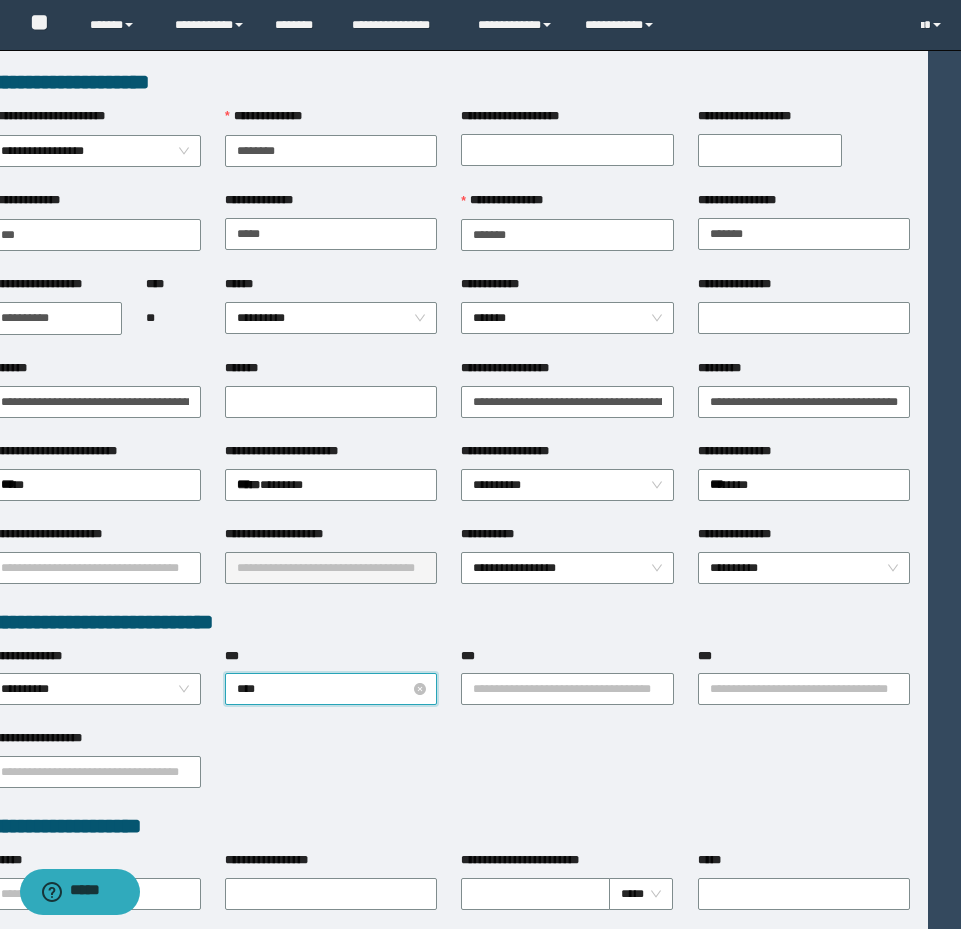 type on "*****" 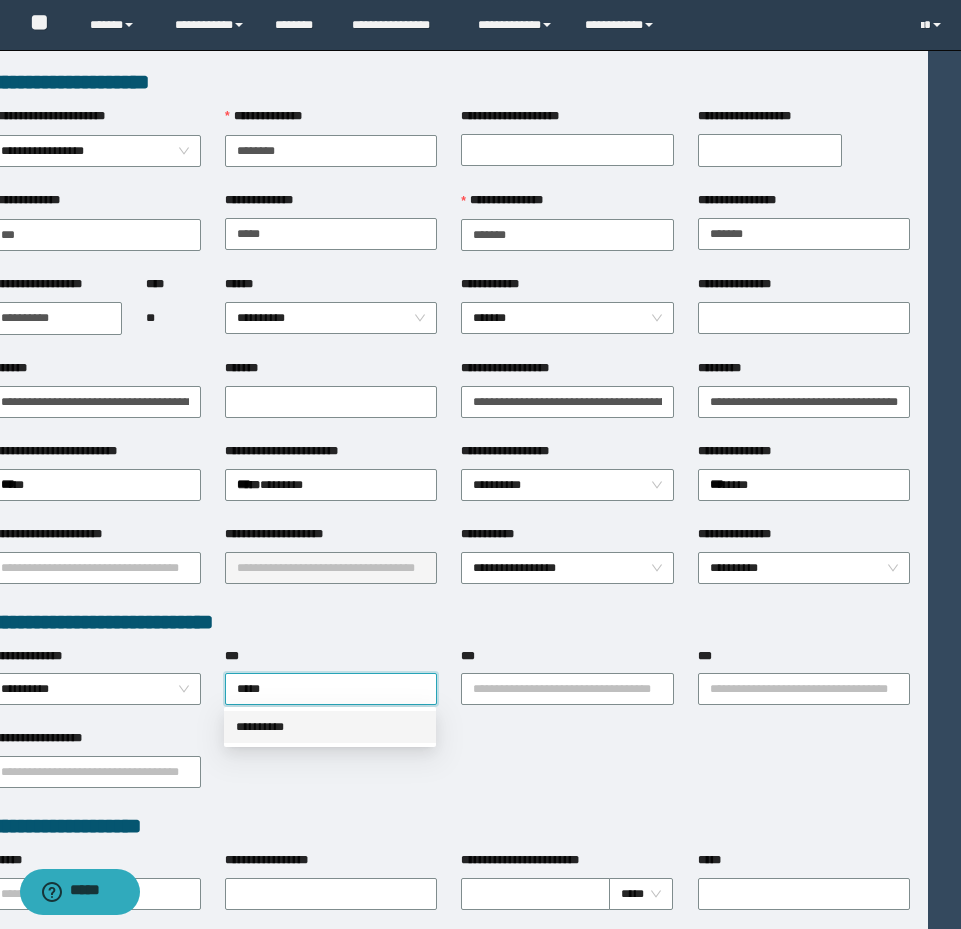 click on "**********" at bounding box center [330, 727] 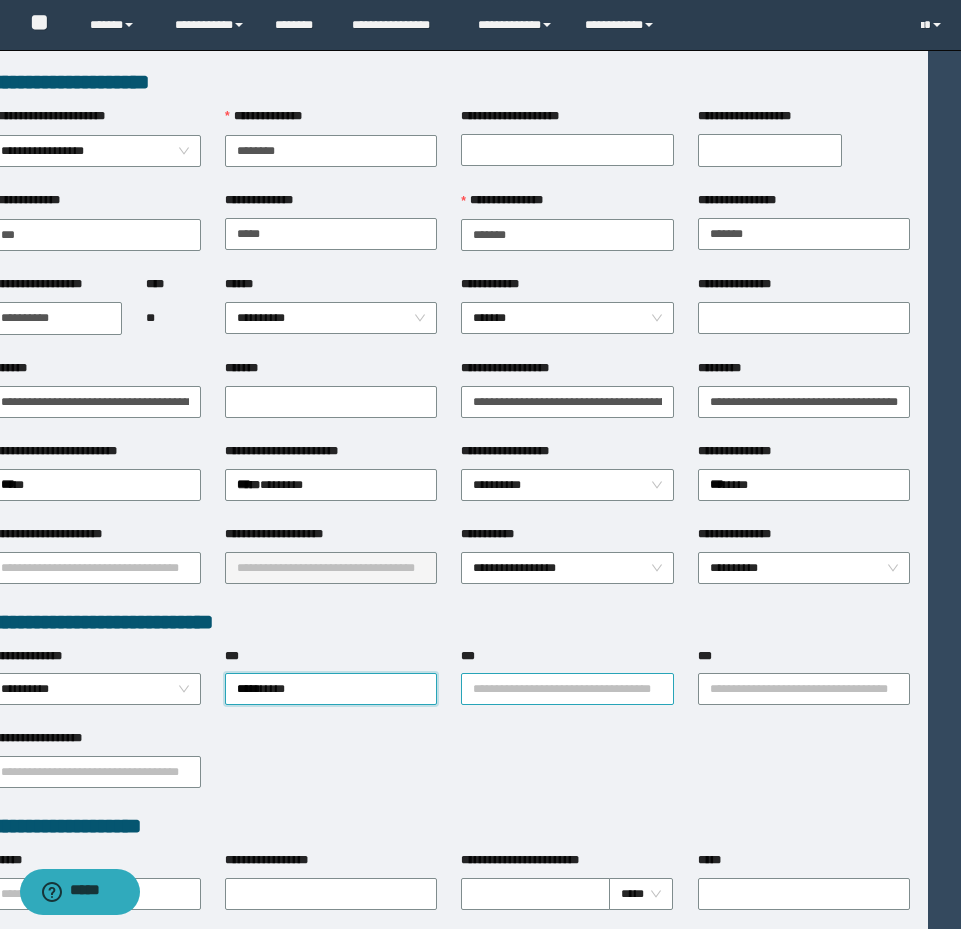 drag, startPoint x: 594, startPoint y: 680, endPoint x: 587, endPoint y: 693, distance: 14.764823 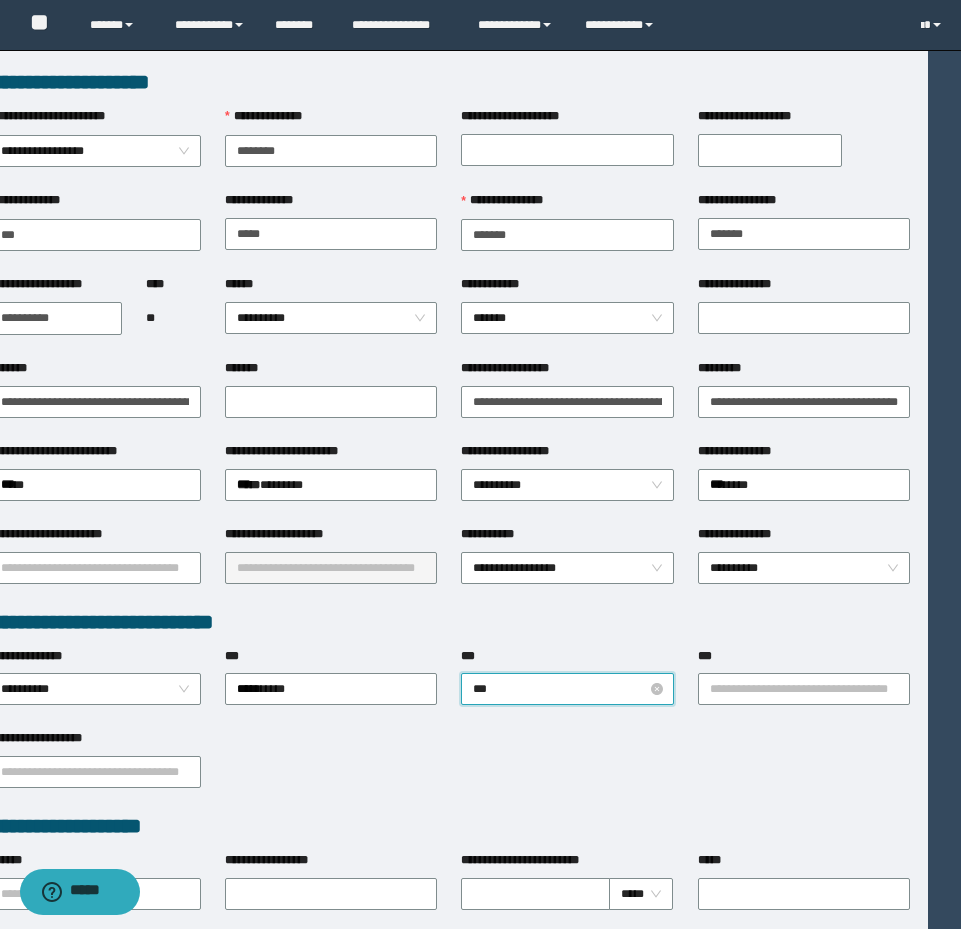 type on "****" 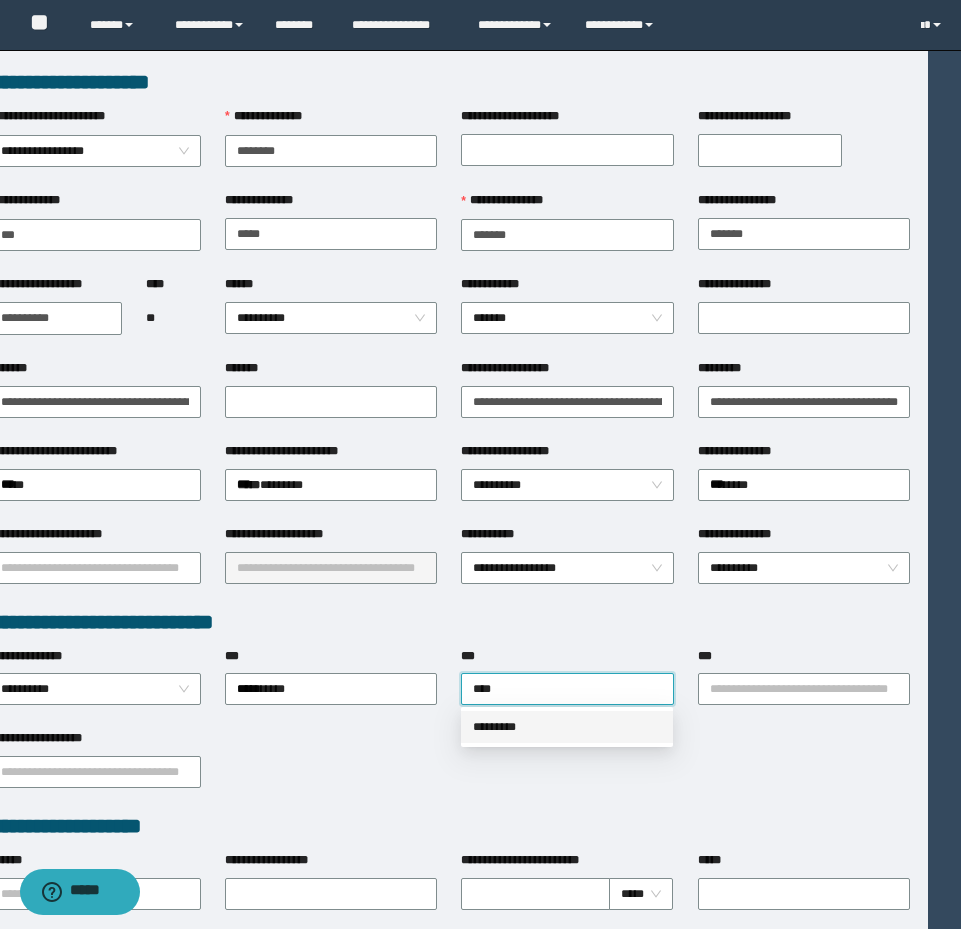 click on "*********" at bounding box center [567, 727] 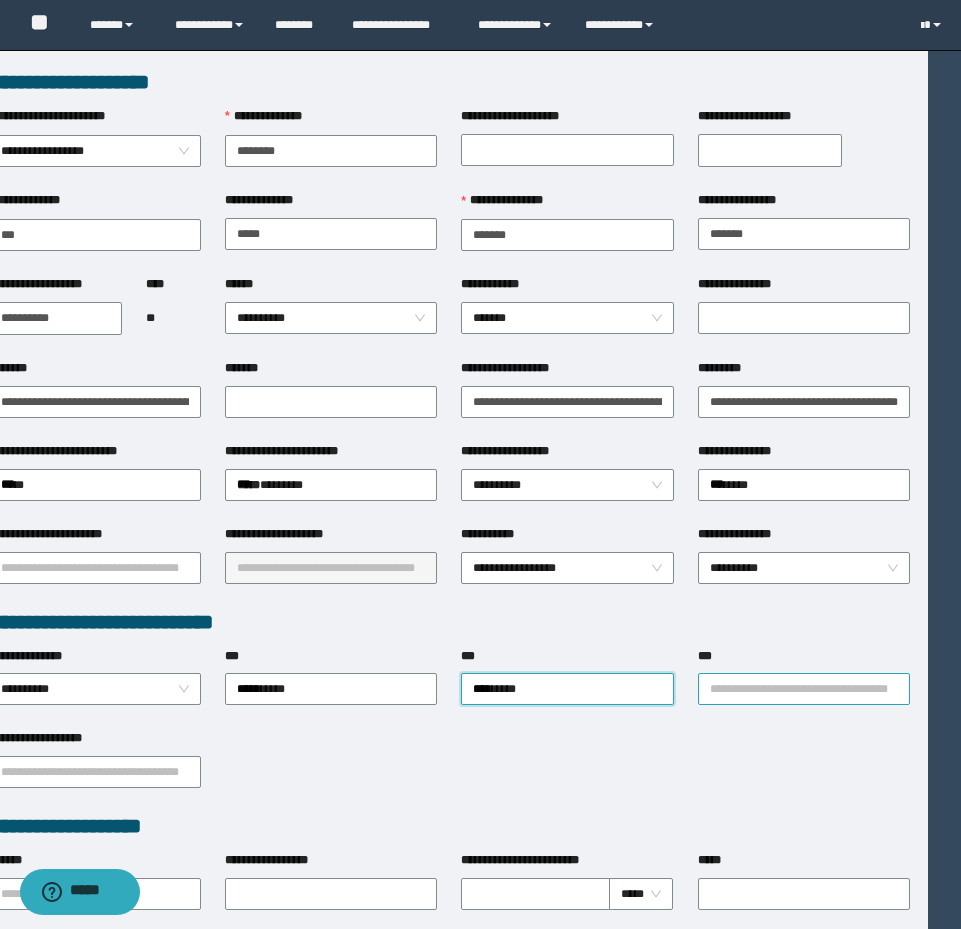 click on "**********" at bounding box center [804, 689] 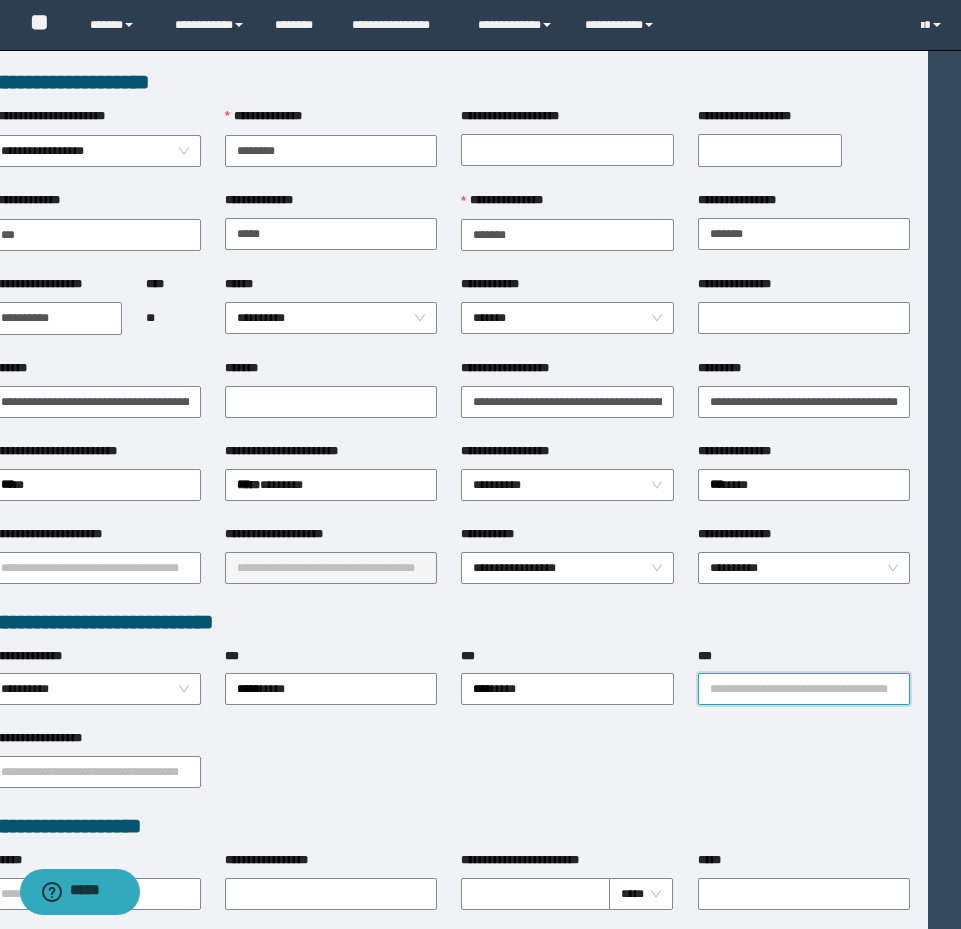 click on "***" at bounding box center (804, 689) 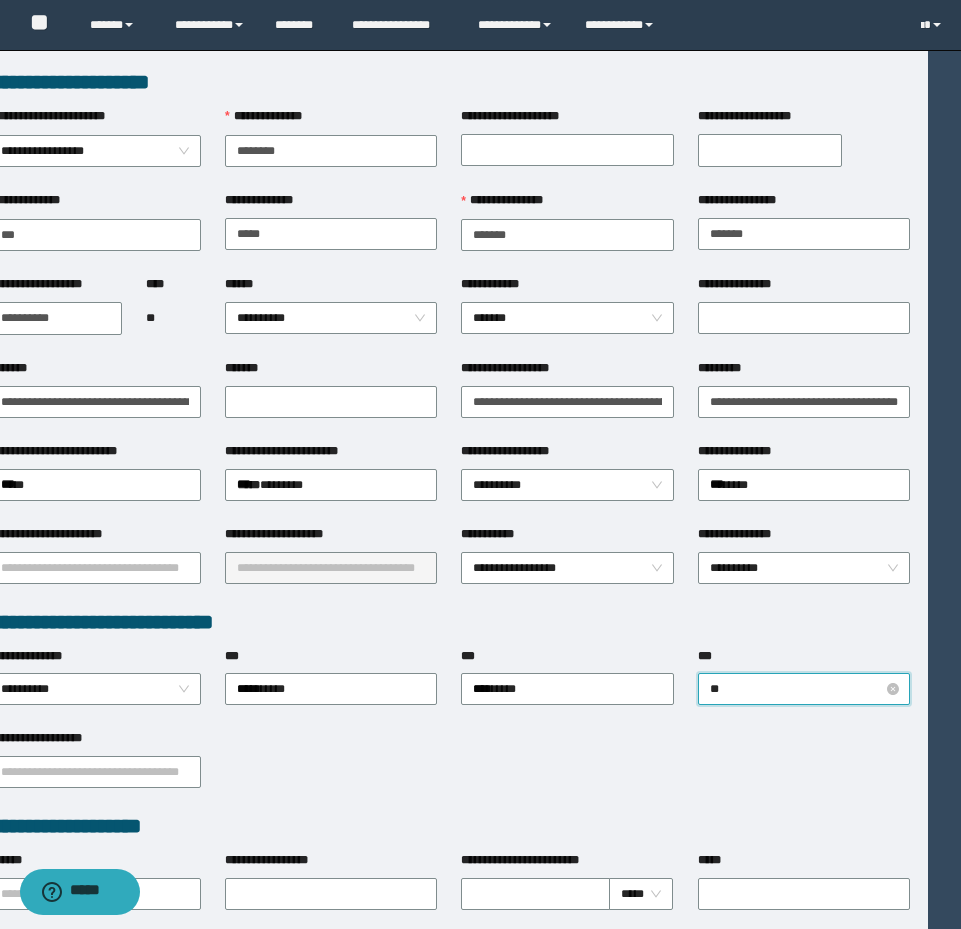 type on "***" 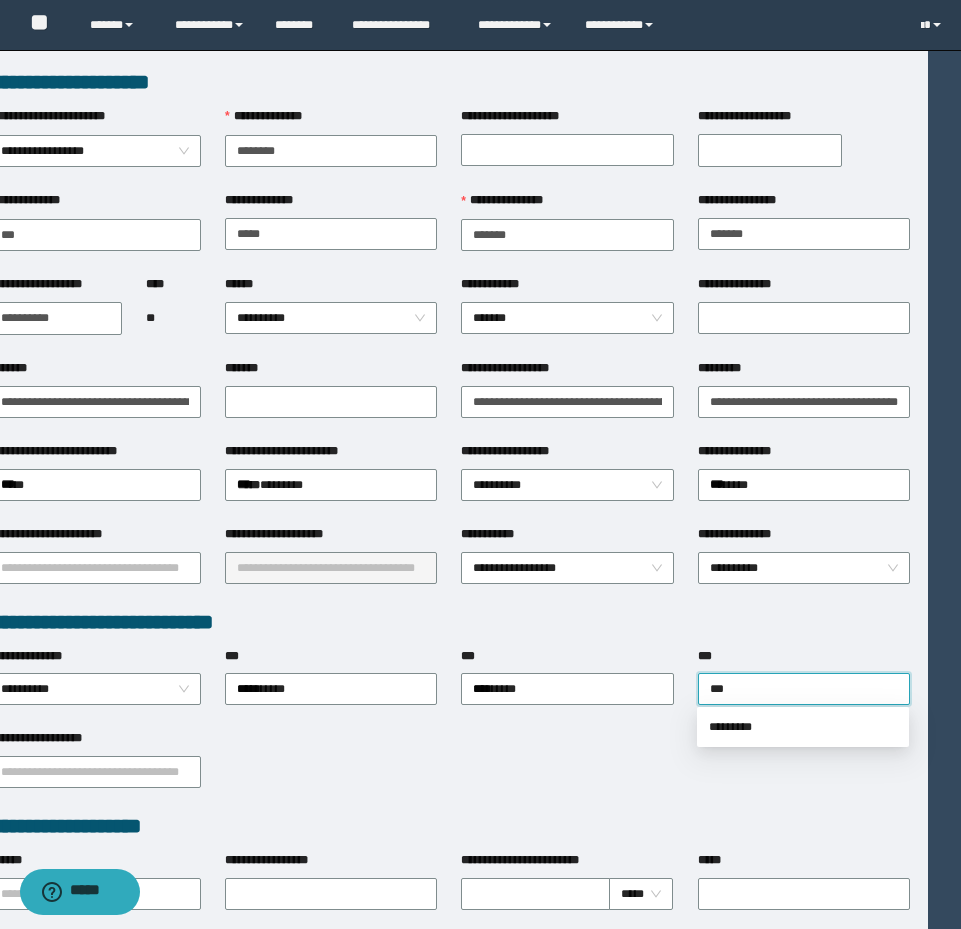 click on "*********" at bounding box center [803, 727] 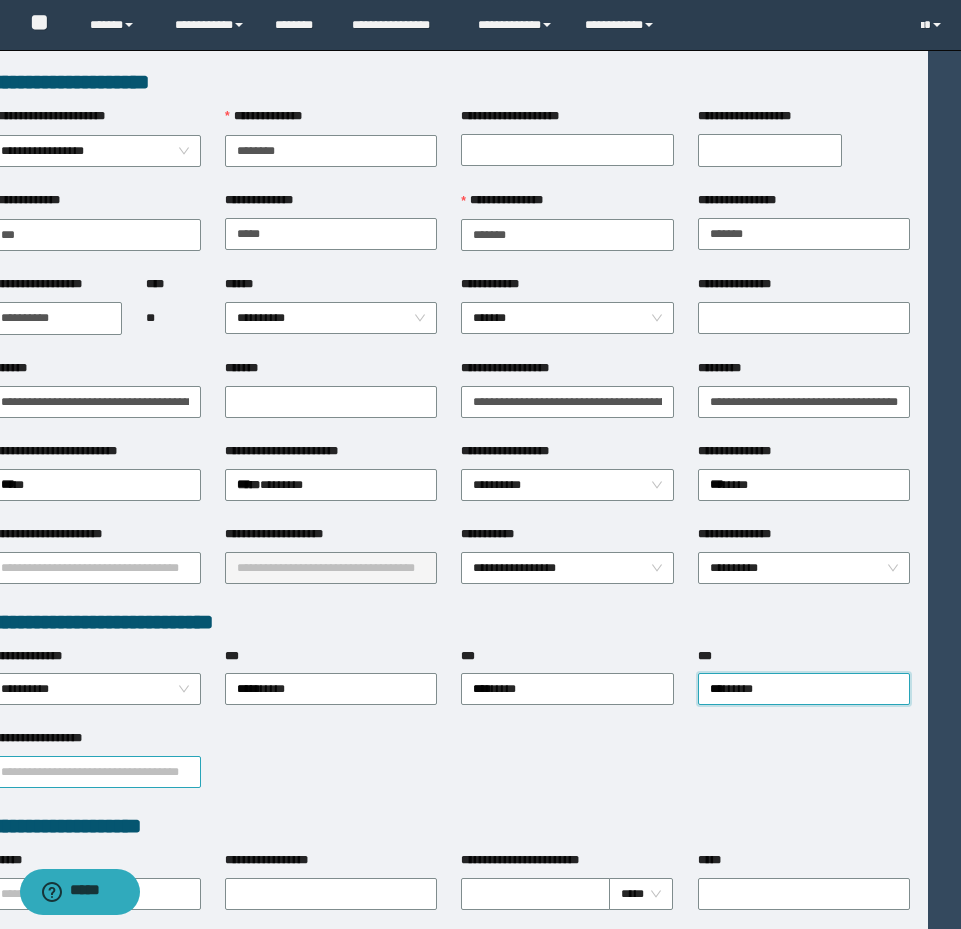 click on "**********" at bounding box center (95, 772) 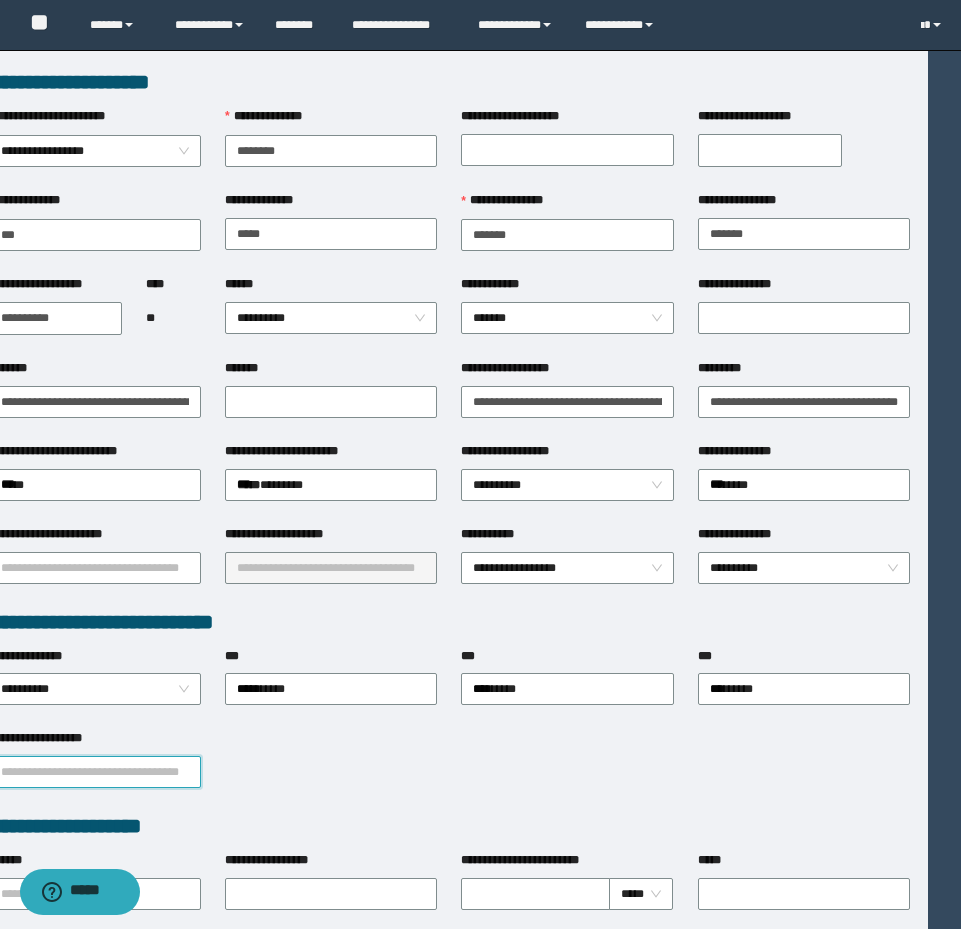 click on "**********" at bounding box center [95, 772] 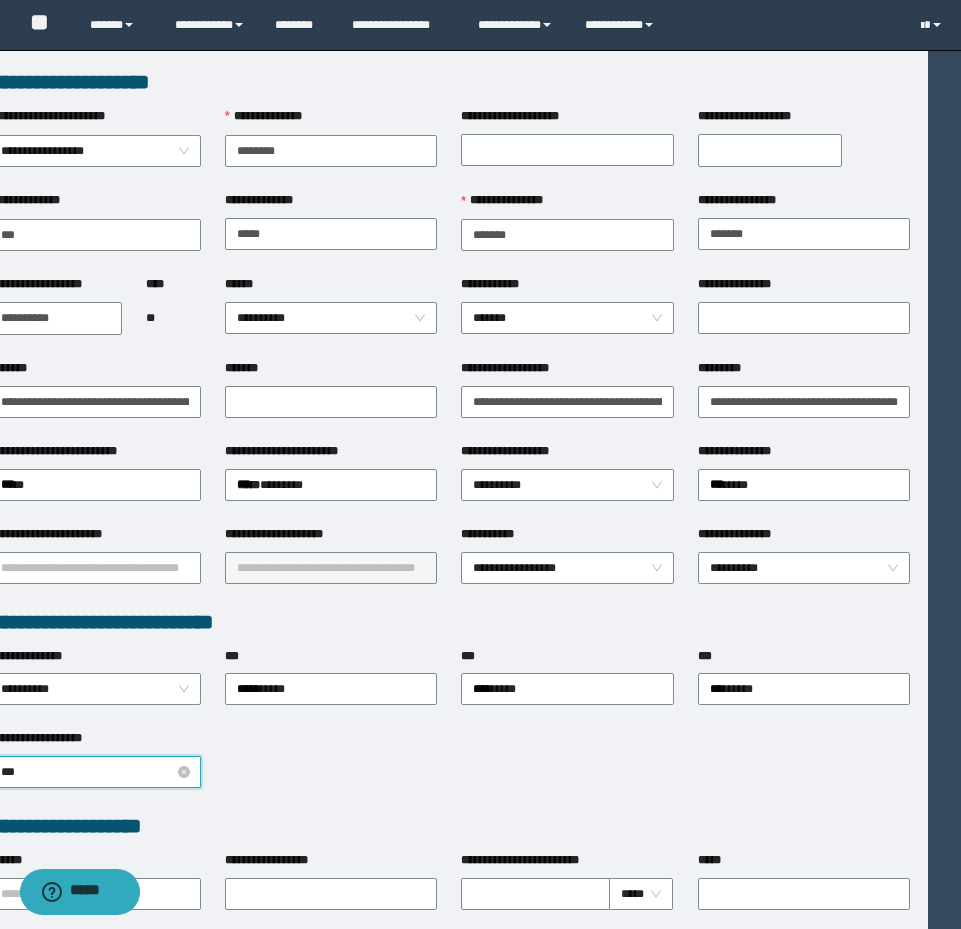 type on "****" 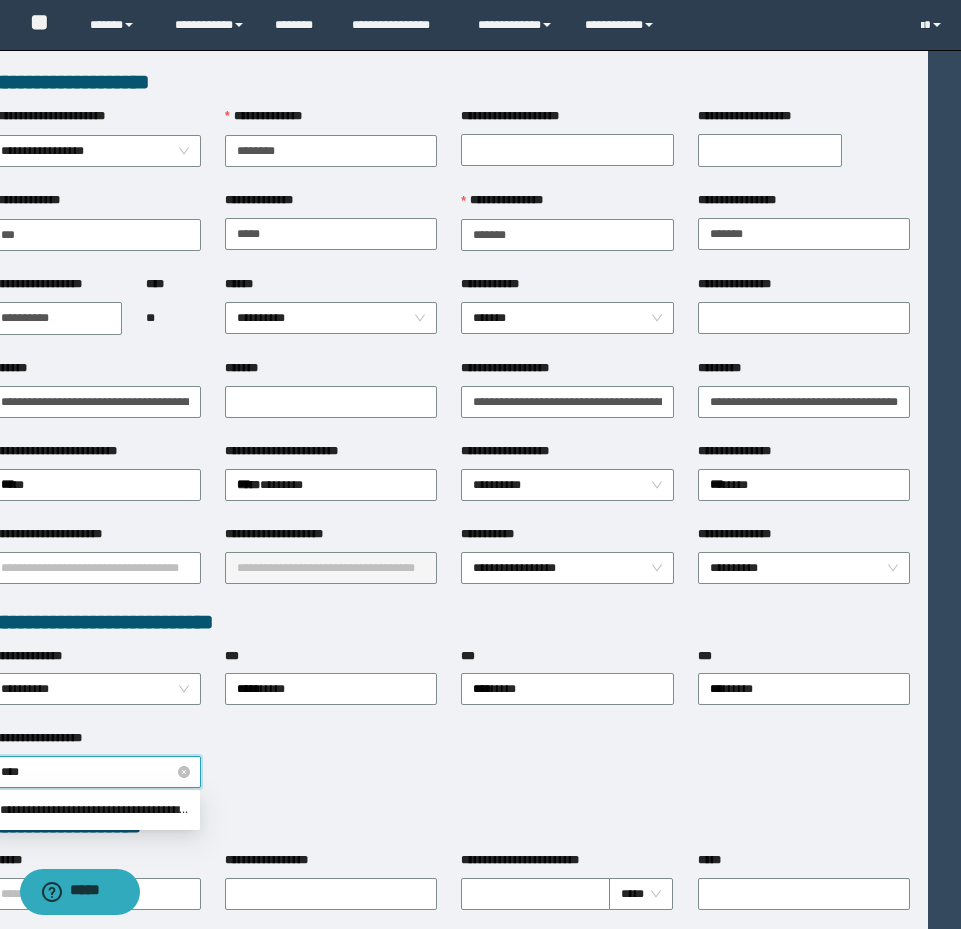 click on "****" at bounding box center (95, 772) 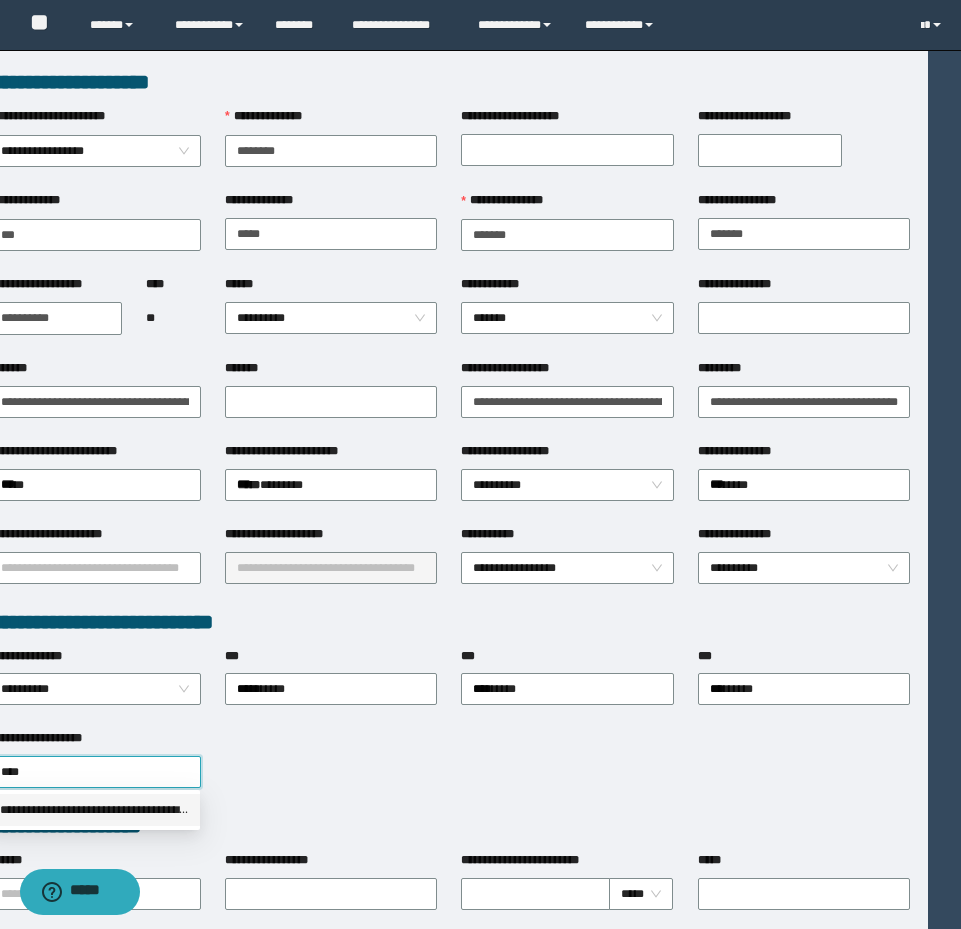 click on "**********" at bounding box center (94, 810) 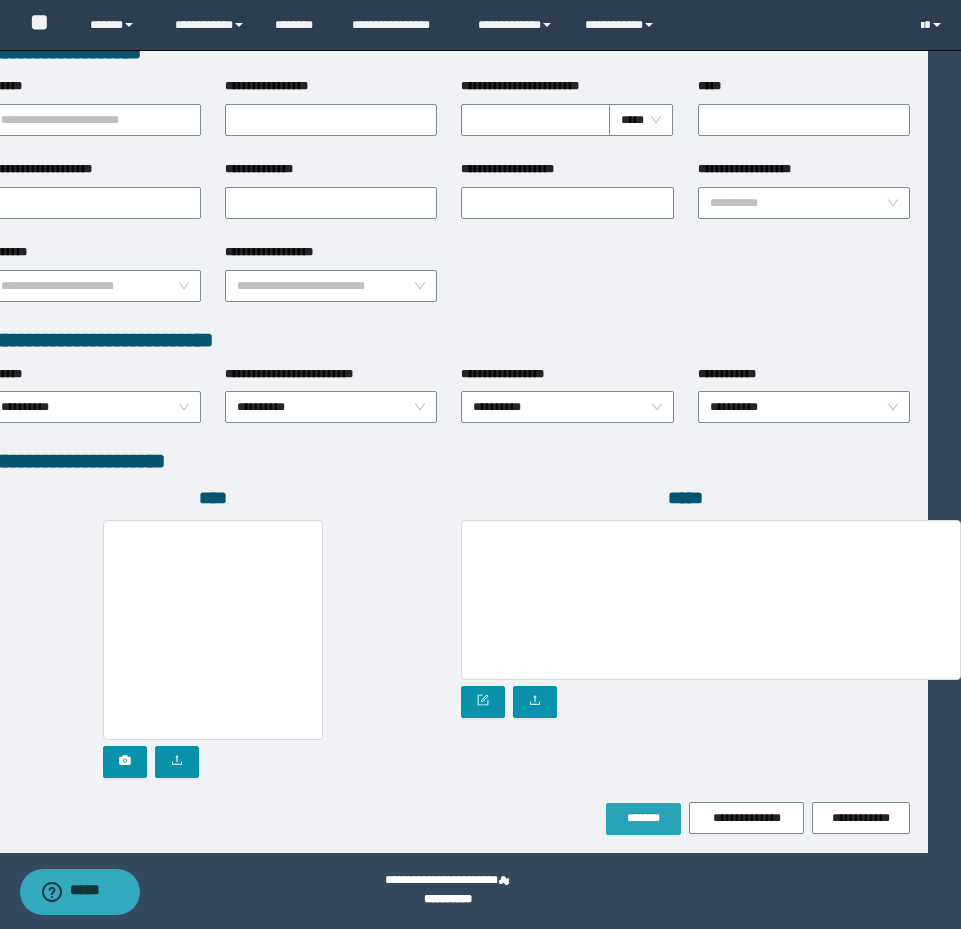 click on "*******" at bounding box center (643, 818) 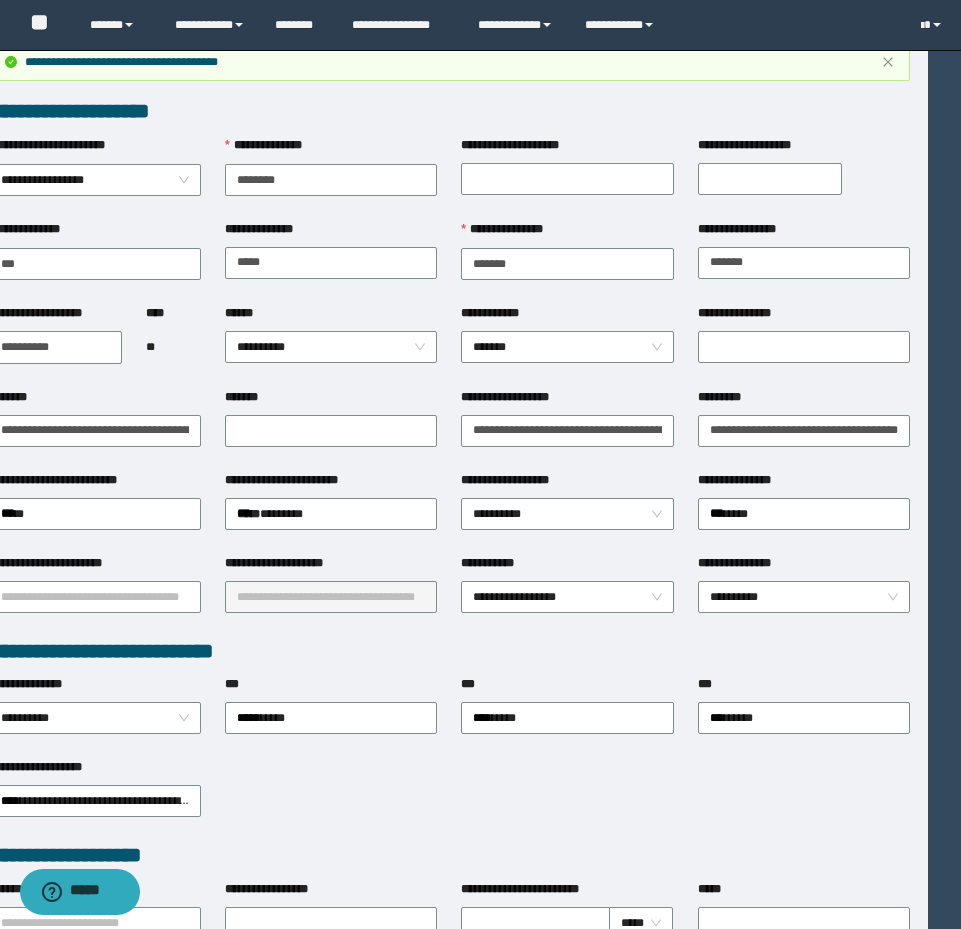 scroll, scrollTop: 0, scrollLeft: 33, axis: horizontal 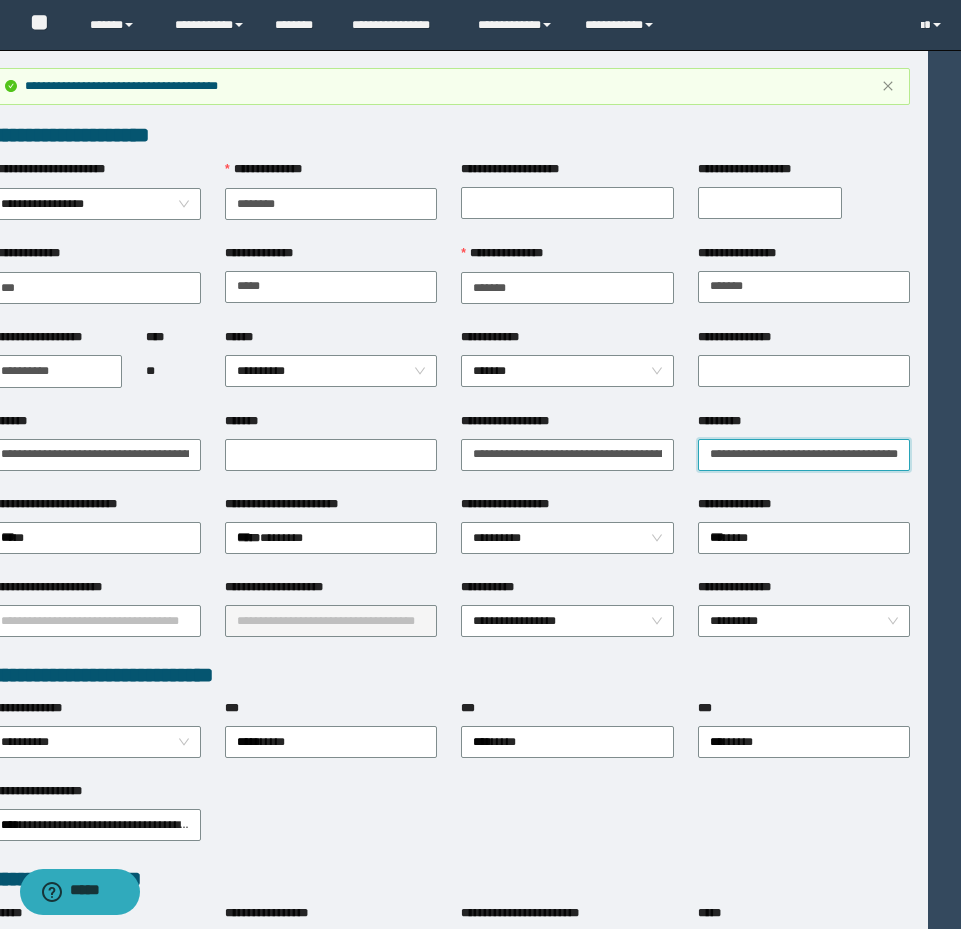 drag, startPoint x: 704, startPoint y: 456, endPoint x: 1062, endPoint y: 503, distance: 361.07202 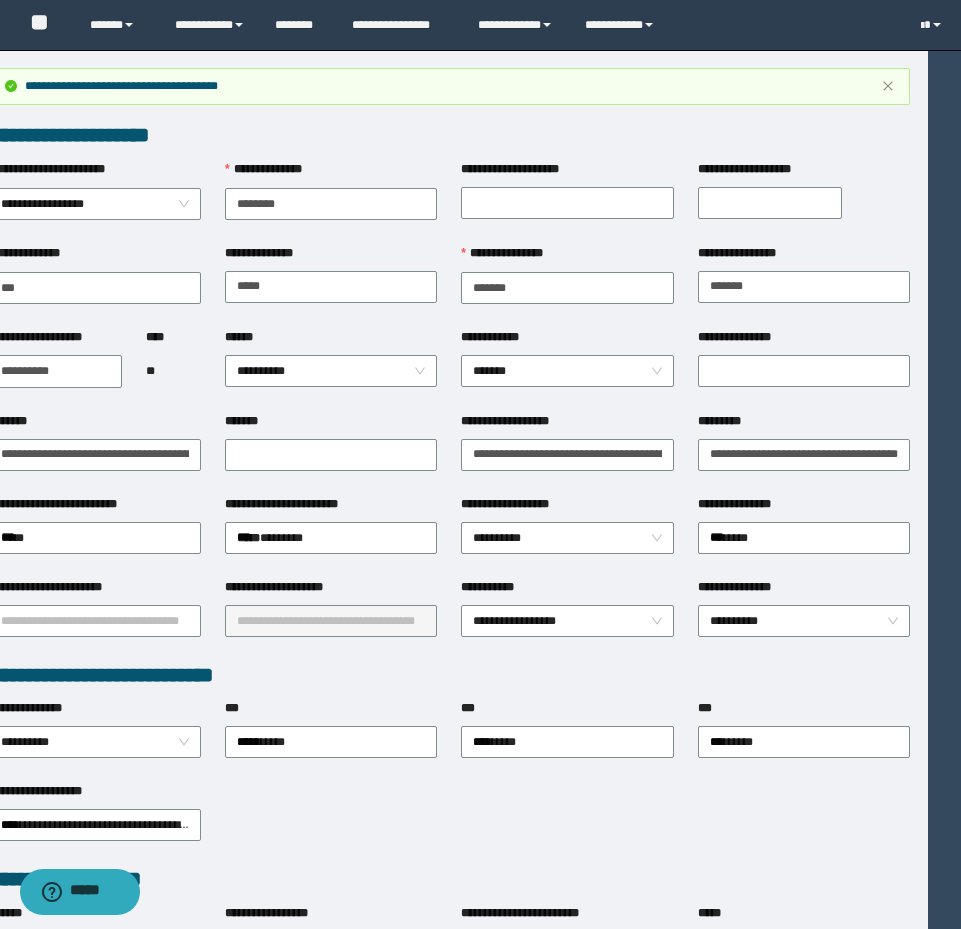 scroll, scrollTop: 0, scrollLeft: 0, axis: both 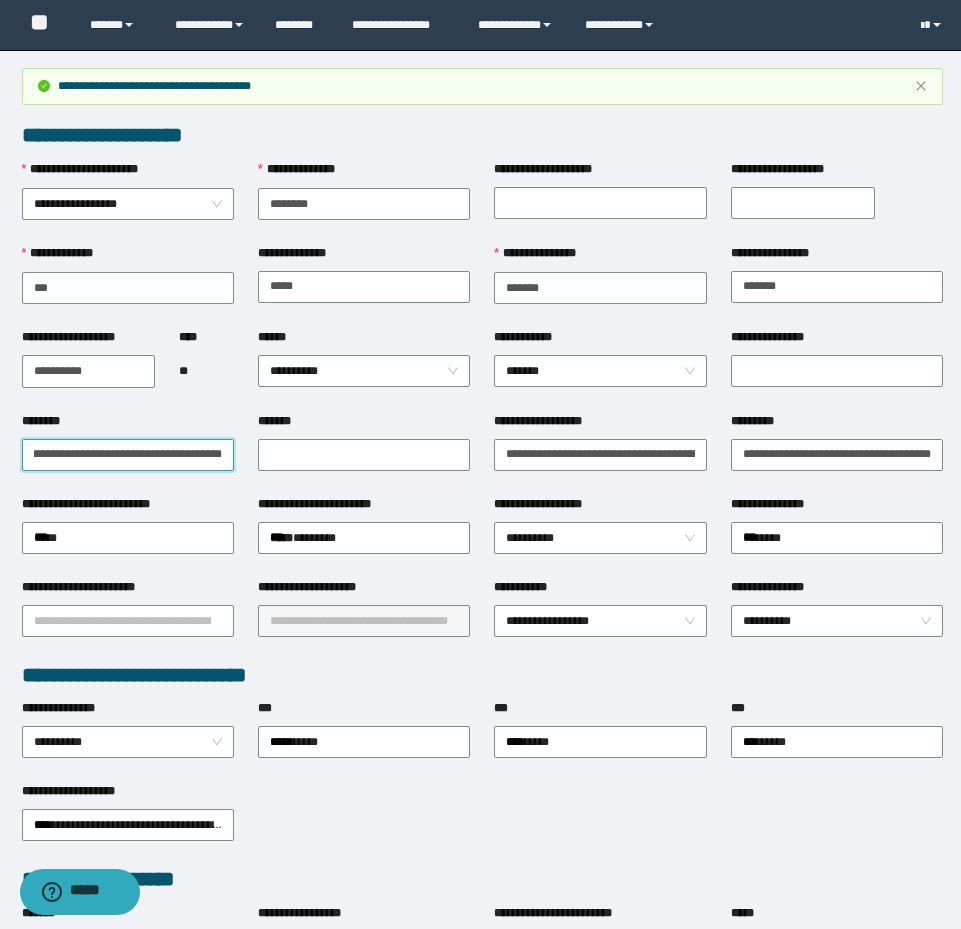 drag, startPoint x: 29, startPoint y: 456, endPoint x: 474, endPoint y: 460, distance: 445.01797 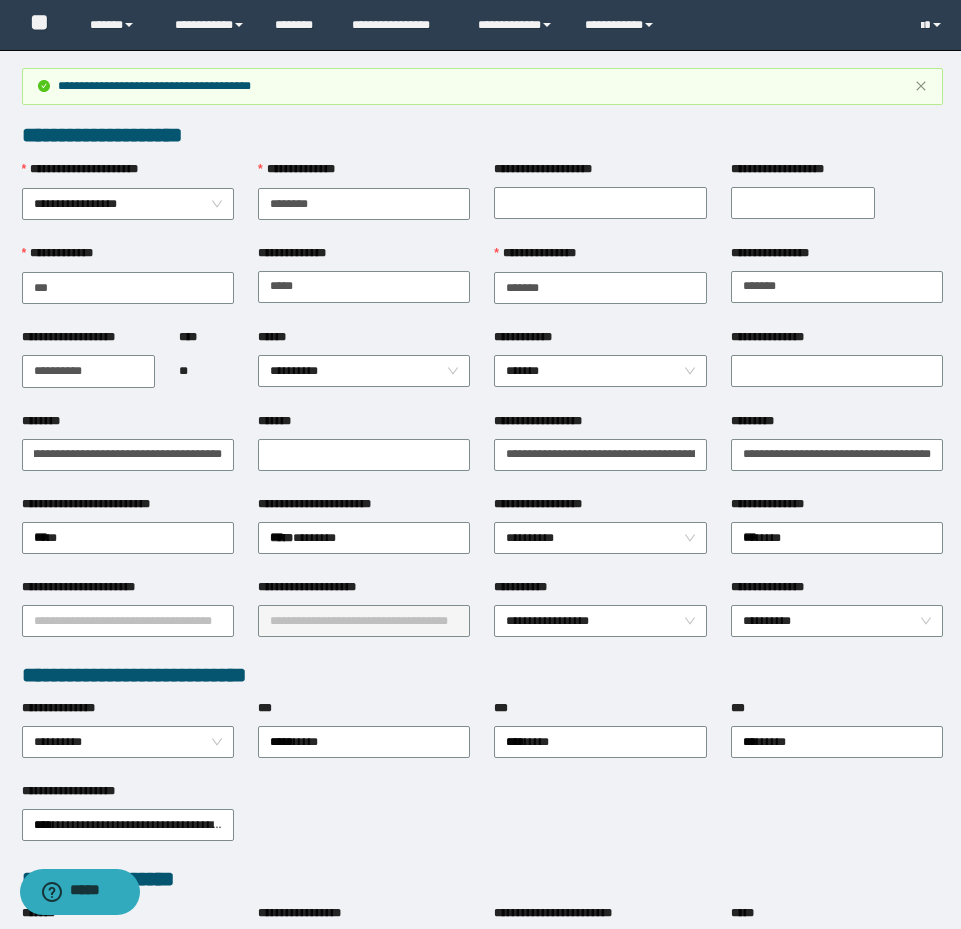 scroll, scrollTop: 0, scrollLeft: 0, axis: both 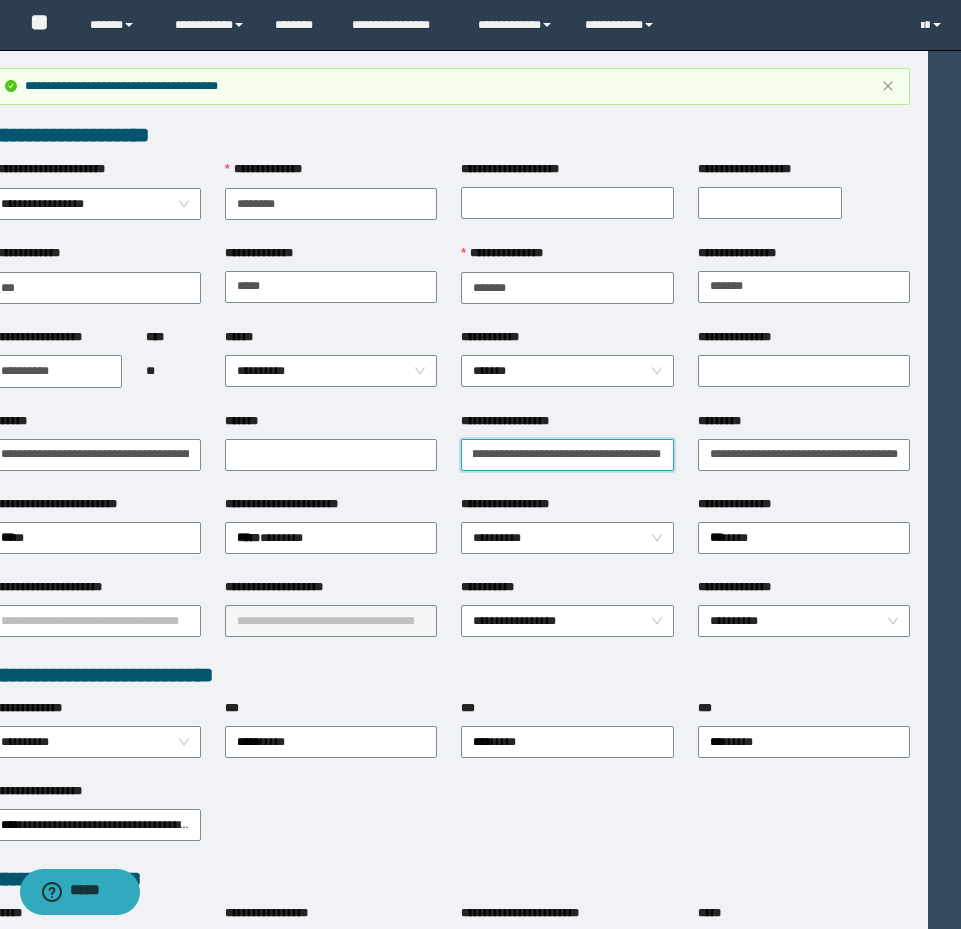 drag, startPoint x: 506, startPoint y: 456, endPoint x: 979, endPoint y: 473, distance: 473.3054 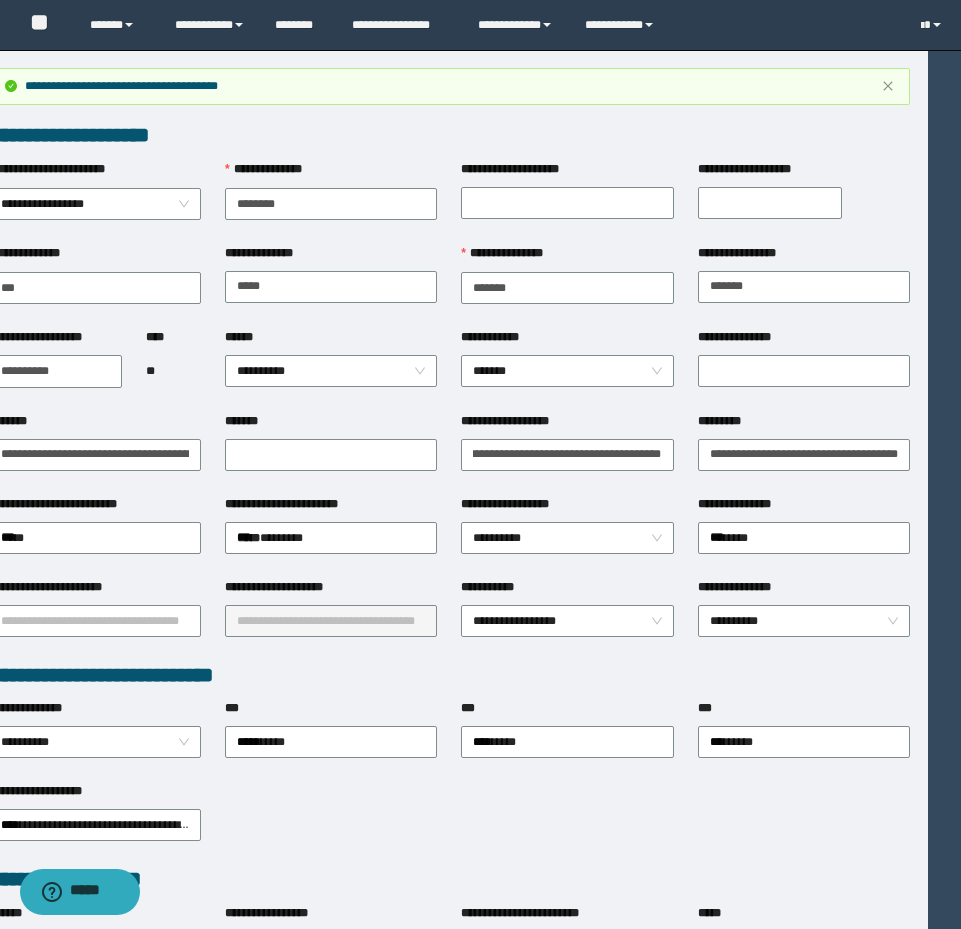 scroll, scrollTop: 0, scrollLeft: 0, axis: both 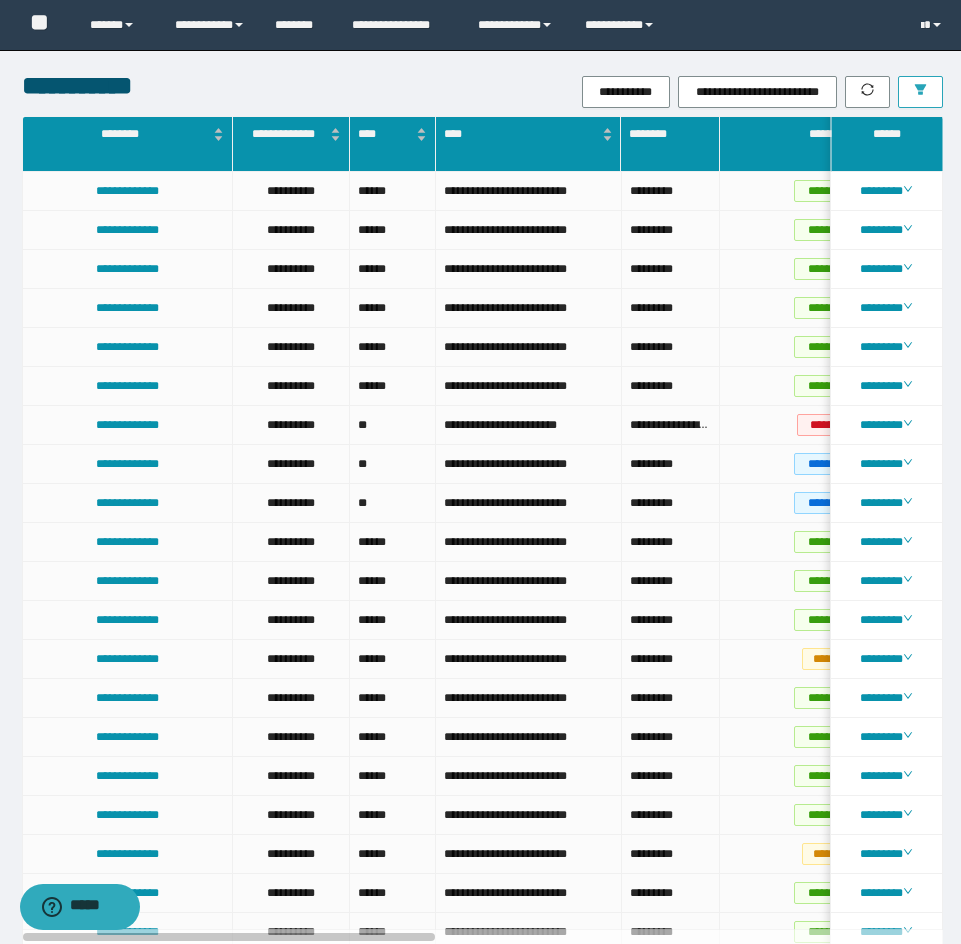 click at bounding box center [920, 92] 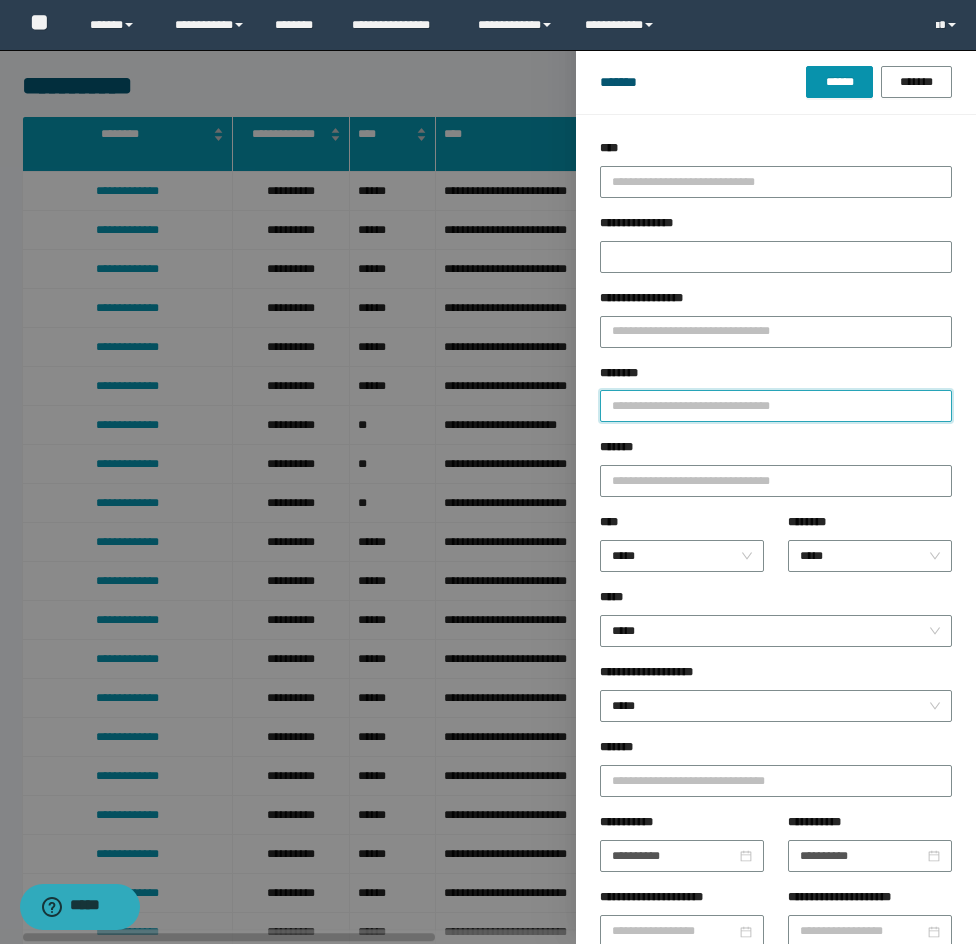 click on "********" at bounding box center (776, 406) 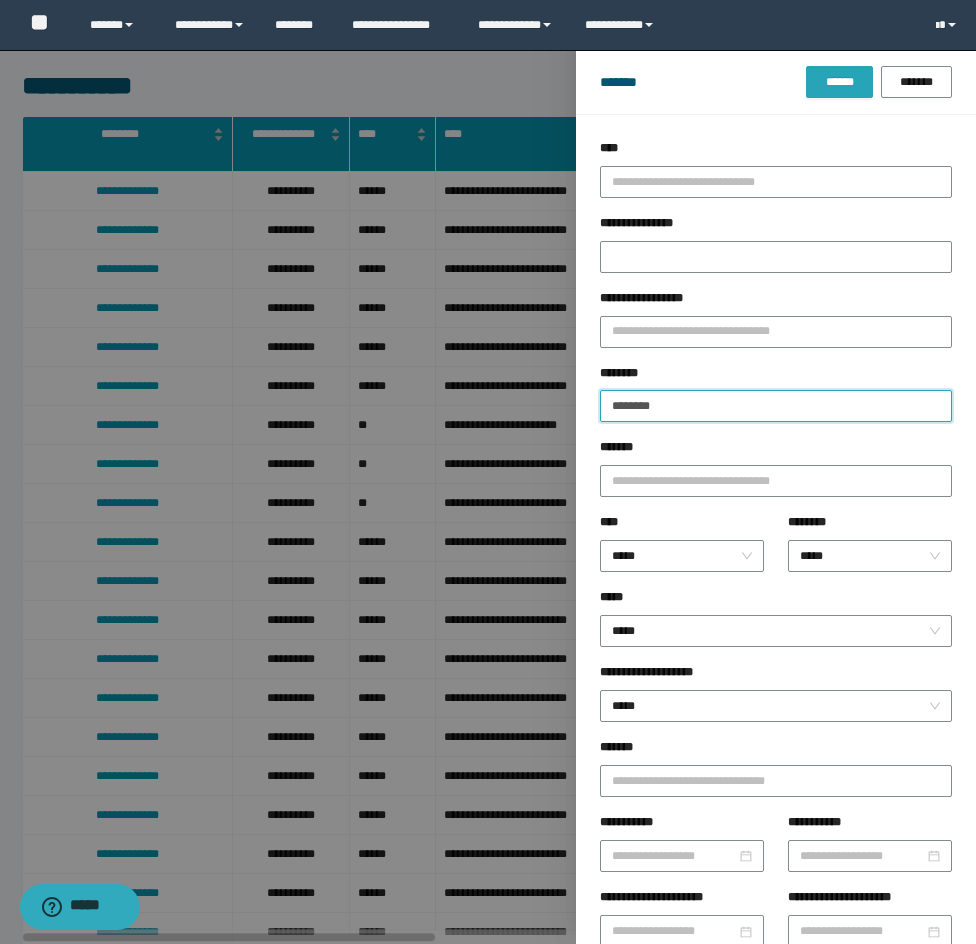 type on "********" 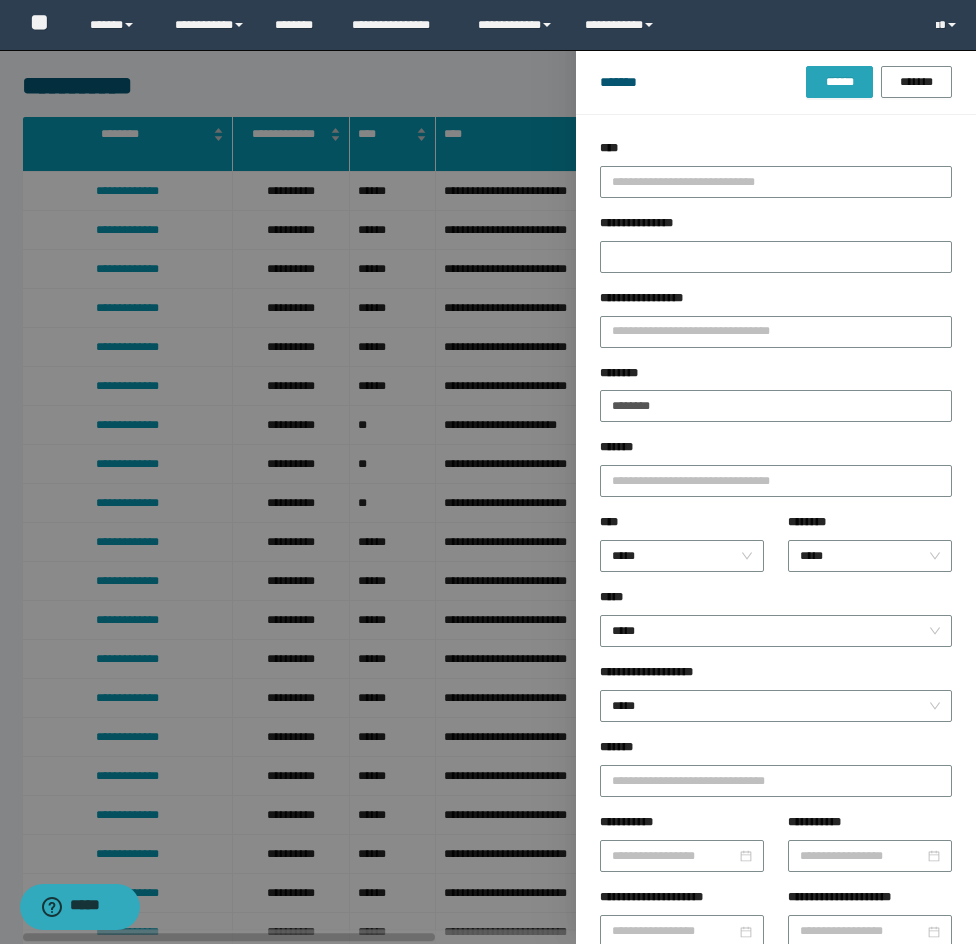 click on "******" at bounding box center [839, 82] 